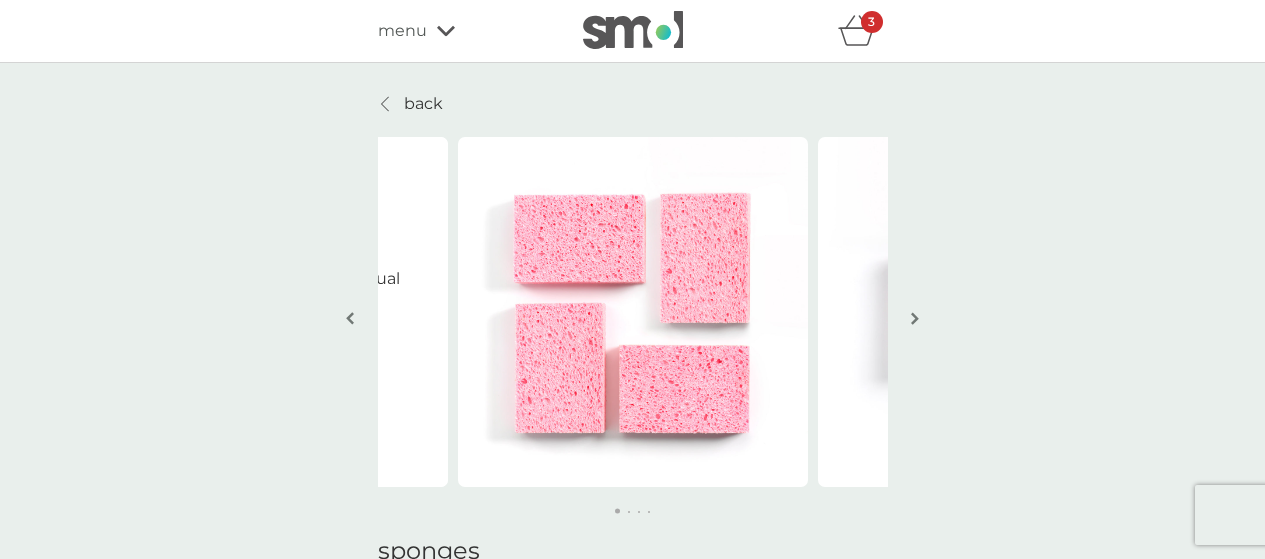 select on "63" 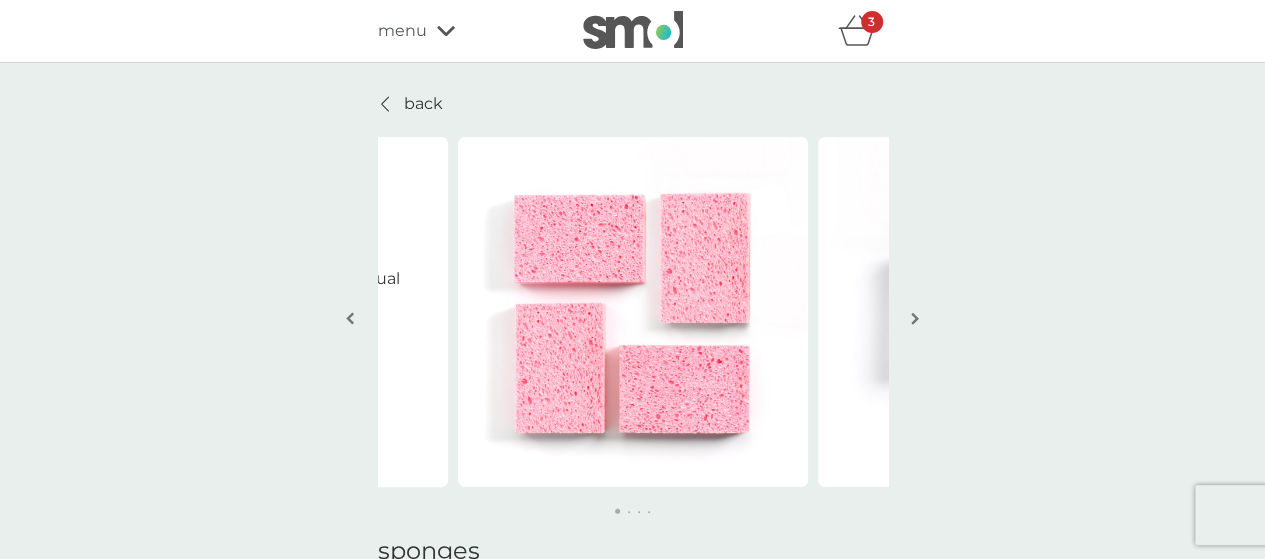 scroll, scrollTop: 0, scrollLeft: 0, axis: both 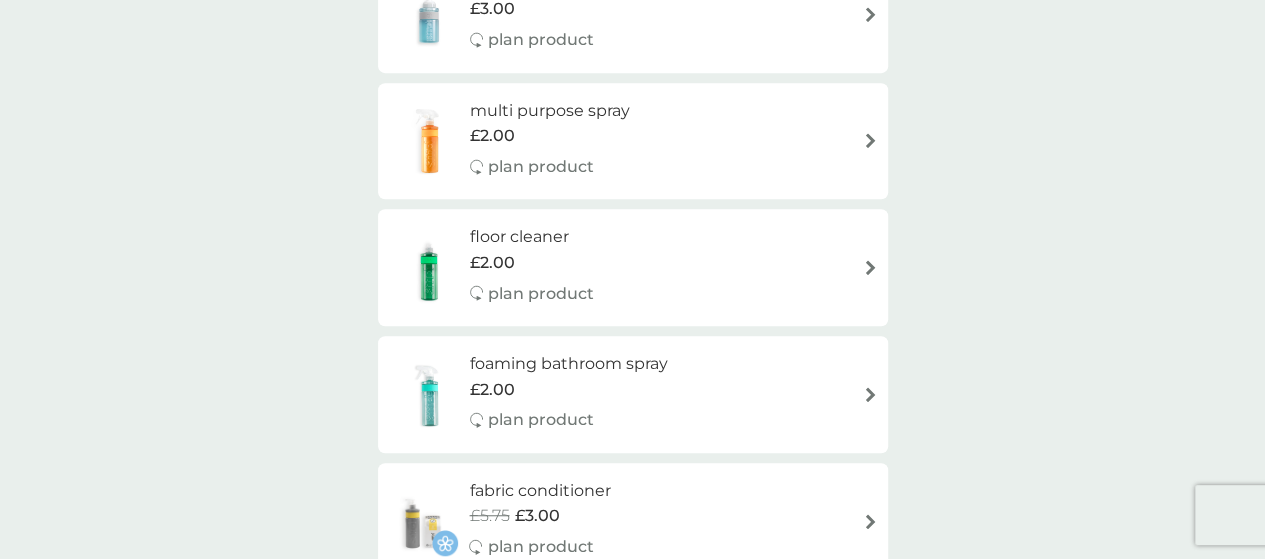 click on "multi purpose spray" at bounding box center (550, 111) 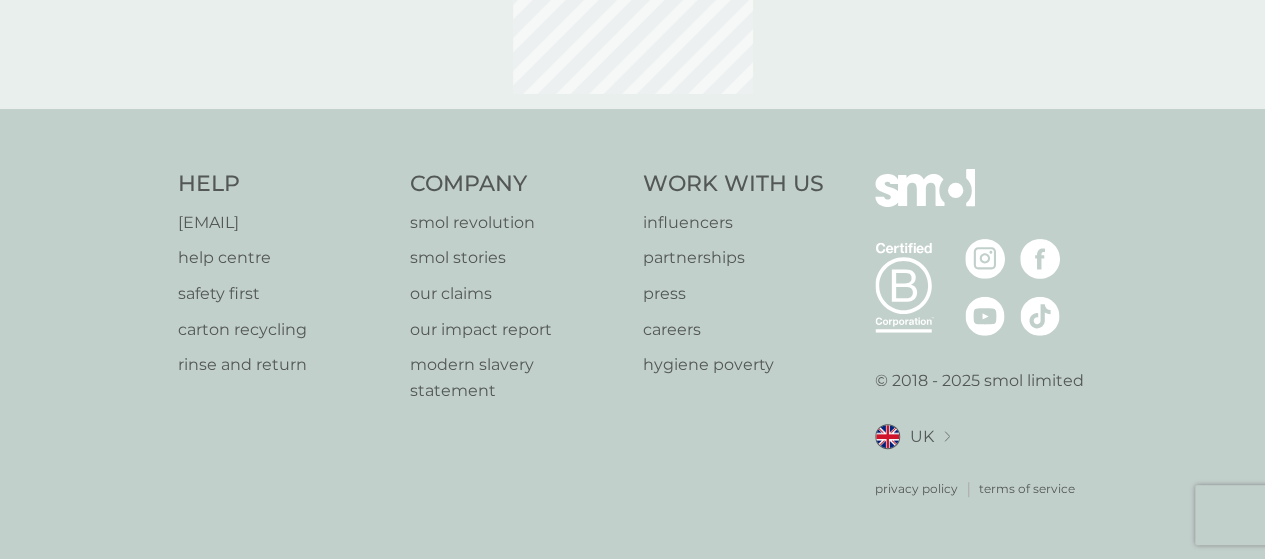 scroll, scrollTop: 0, scrollLeft: 0, axis: both 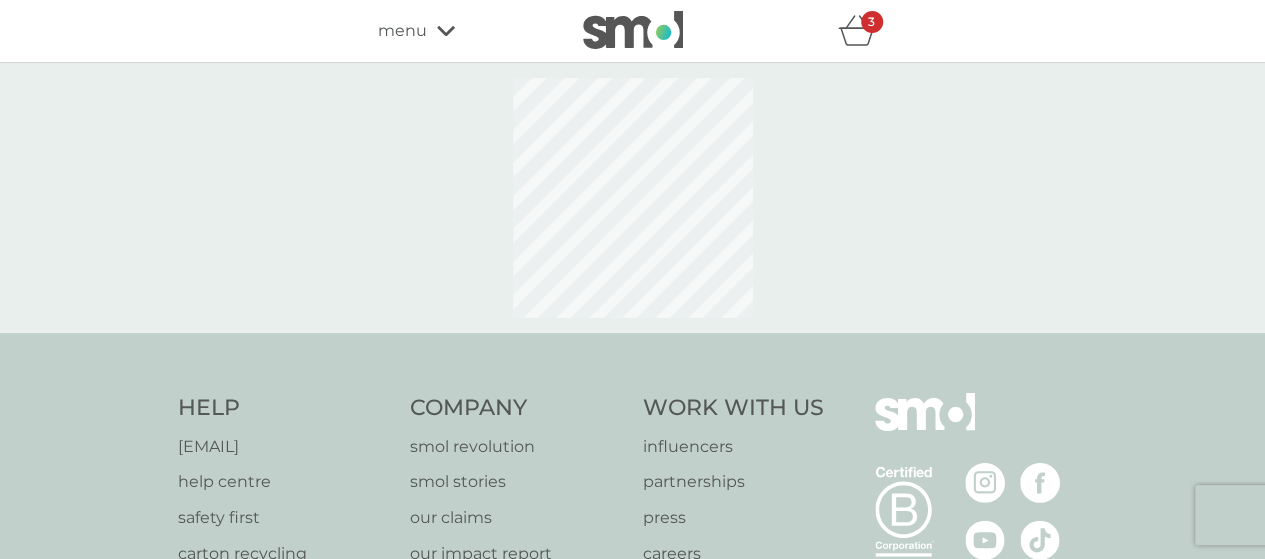 select on "112" 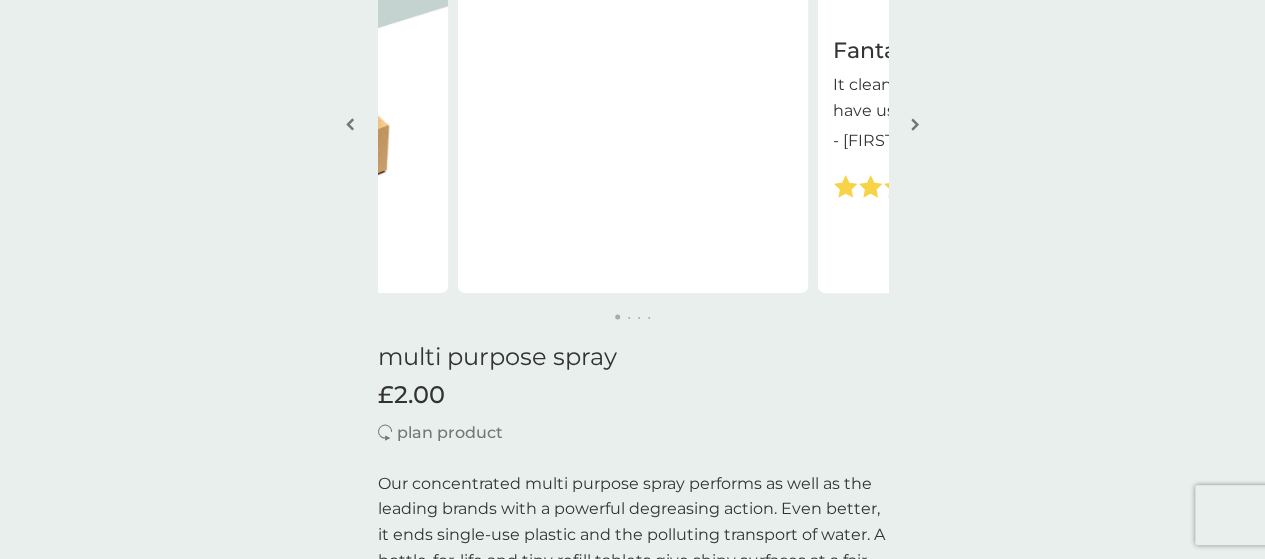 scroll, scrollTop: 0, scrollLeft: 0, axis: both 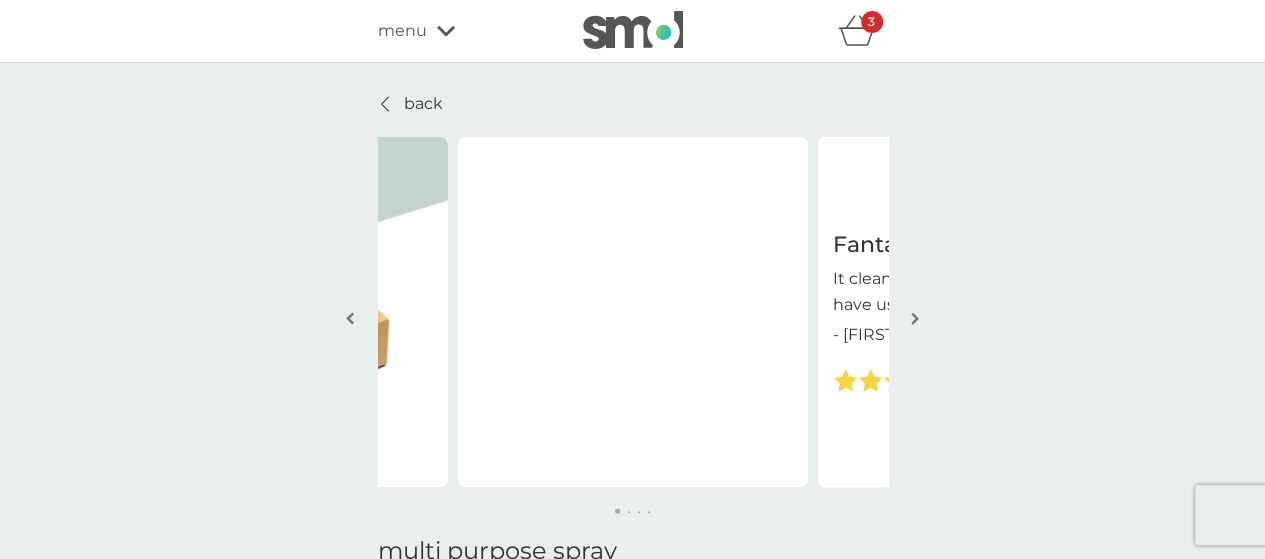 click 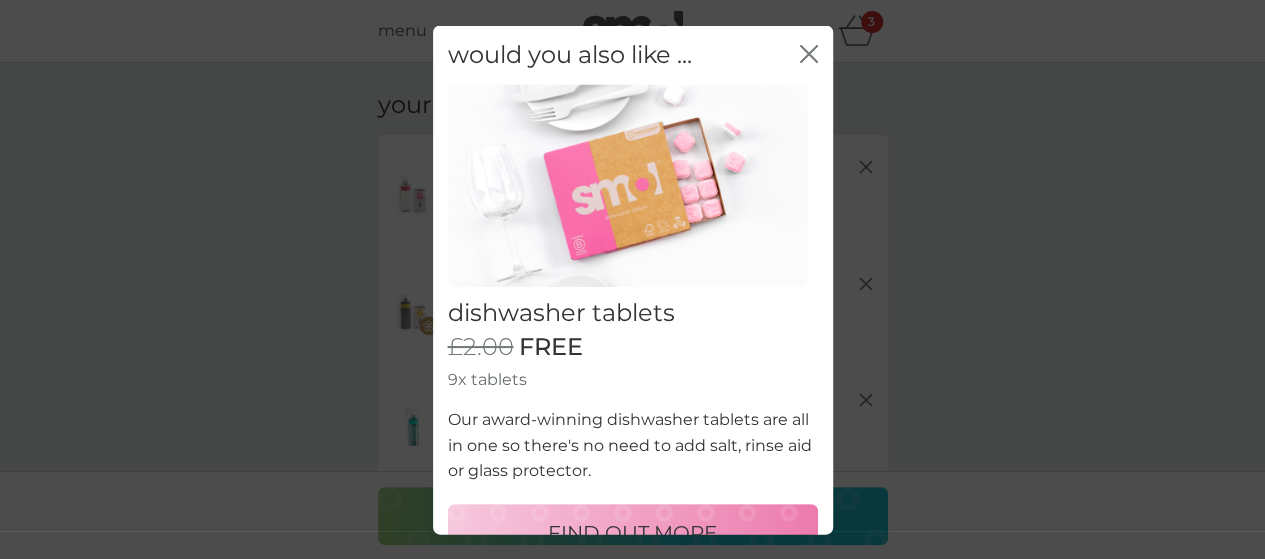 click on "close" 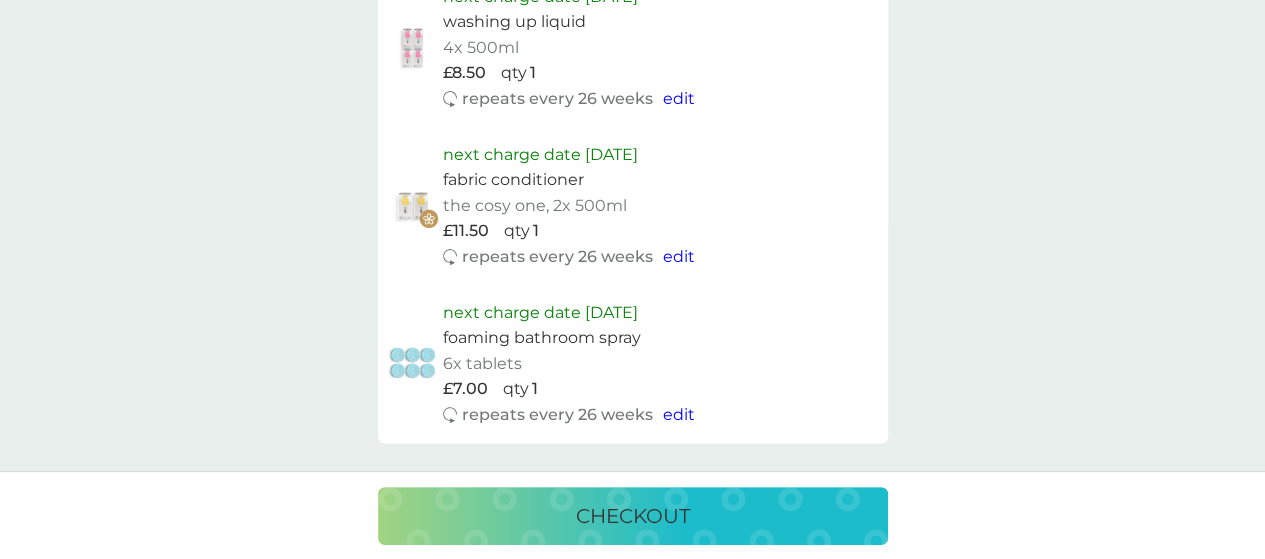 scroll, scrollTop: 1100, scrollLeft: 0, axis: vertical 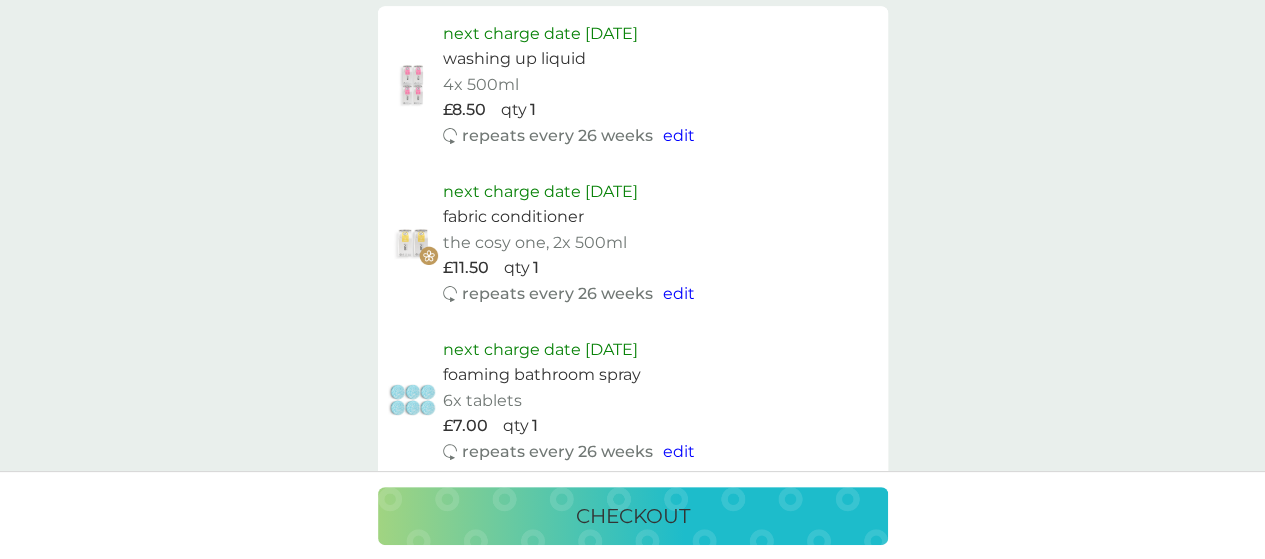 click on "edit" at bounding box center (679, 293) 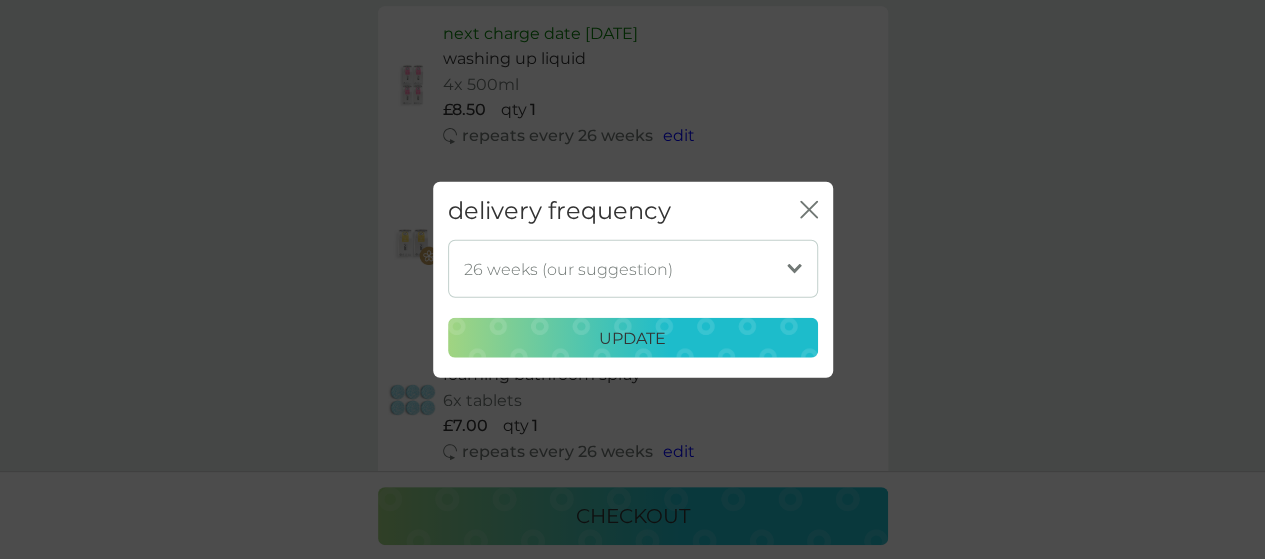 click 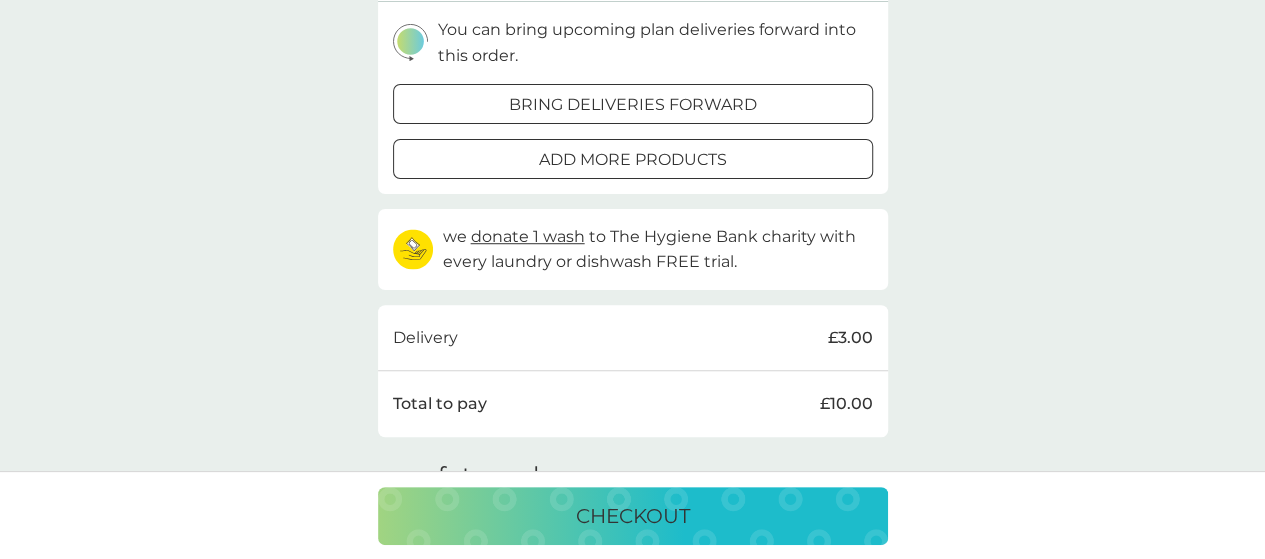 scroll, scrollTop: 500, scrollLeft: 0, axis: vertical 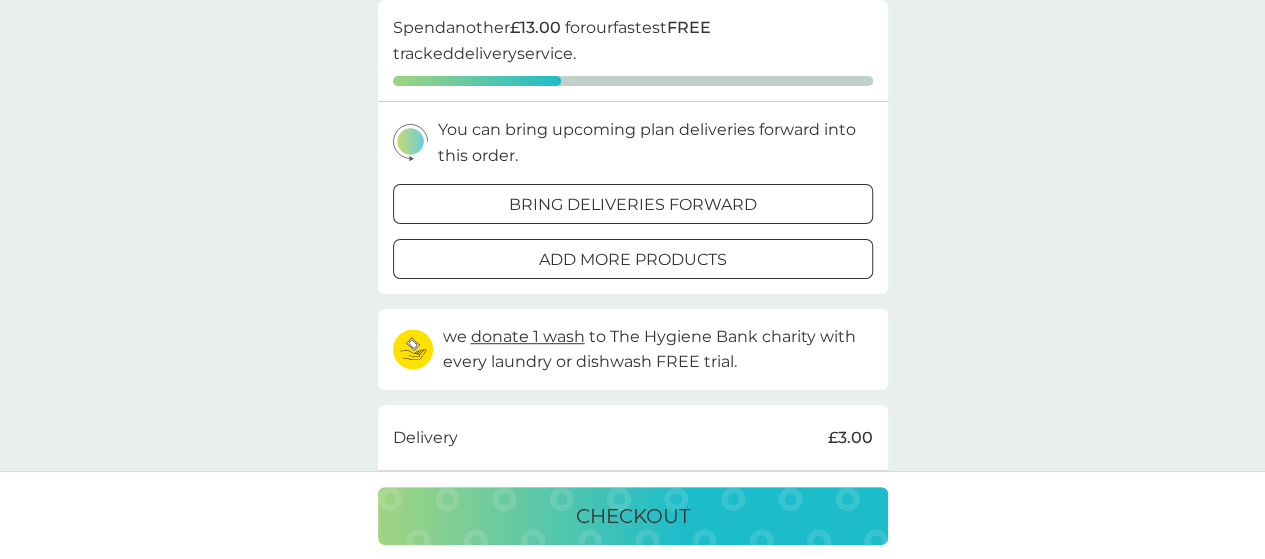 click at bounding box center (633, 258) 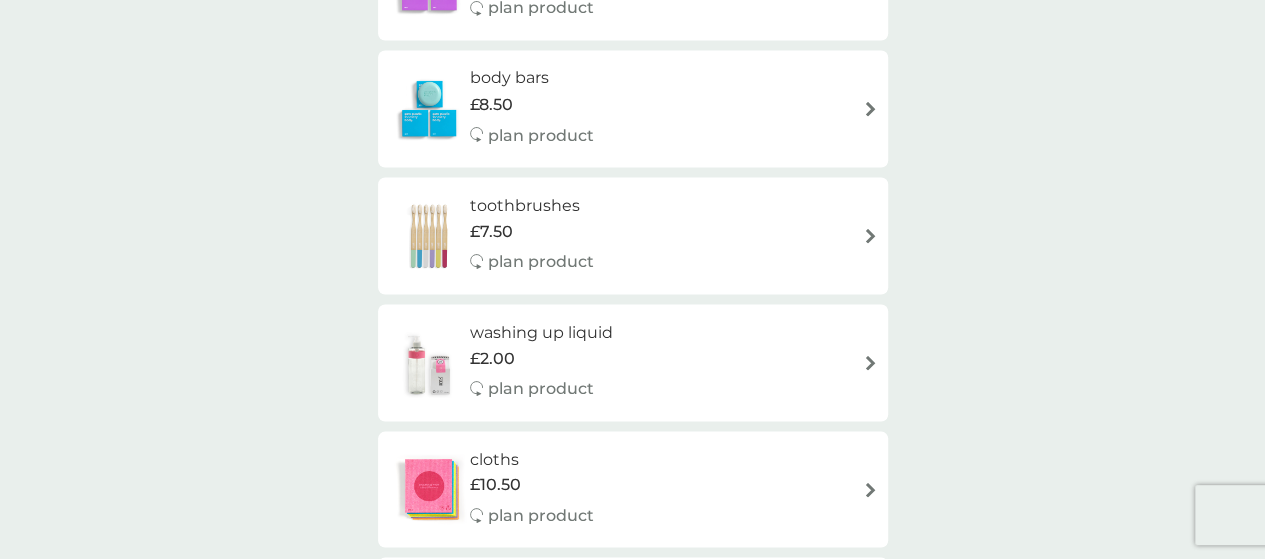scroll, scrollTop: 1900, scrollLeft: 0, axis: vertical 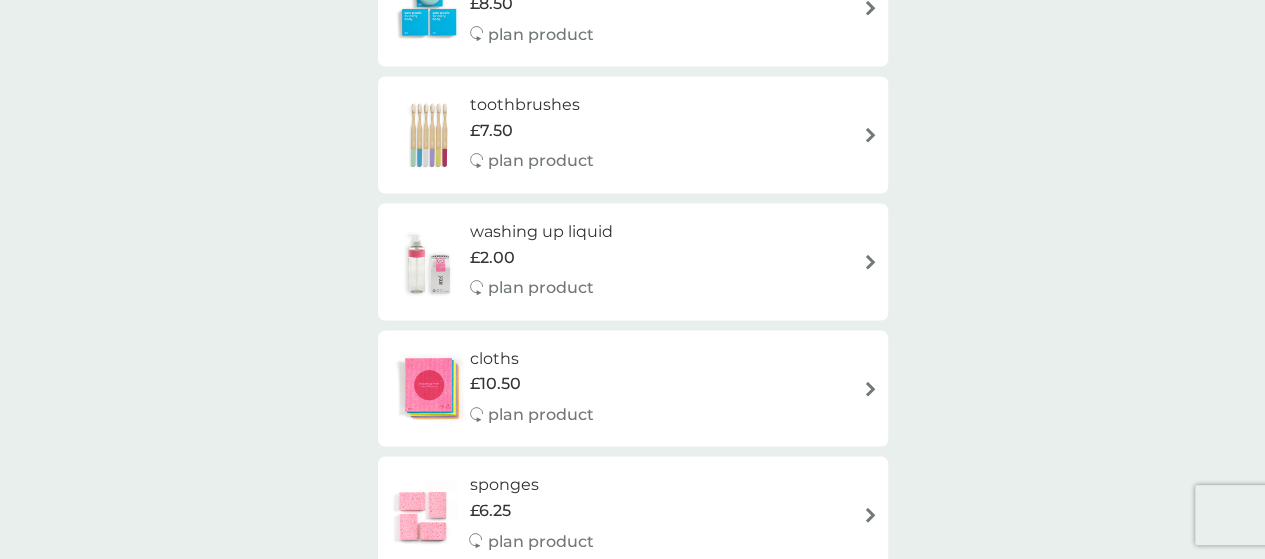 click on "plan product" at bounding box center [541, 161] 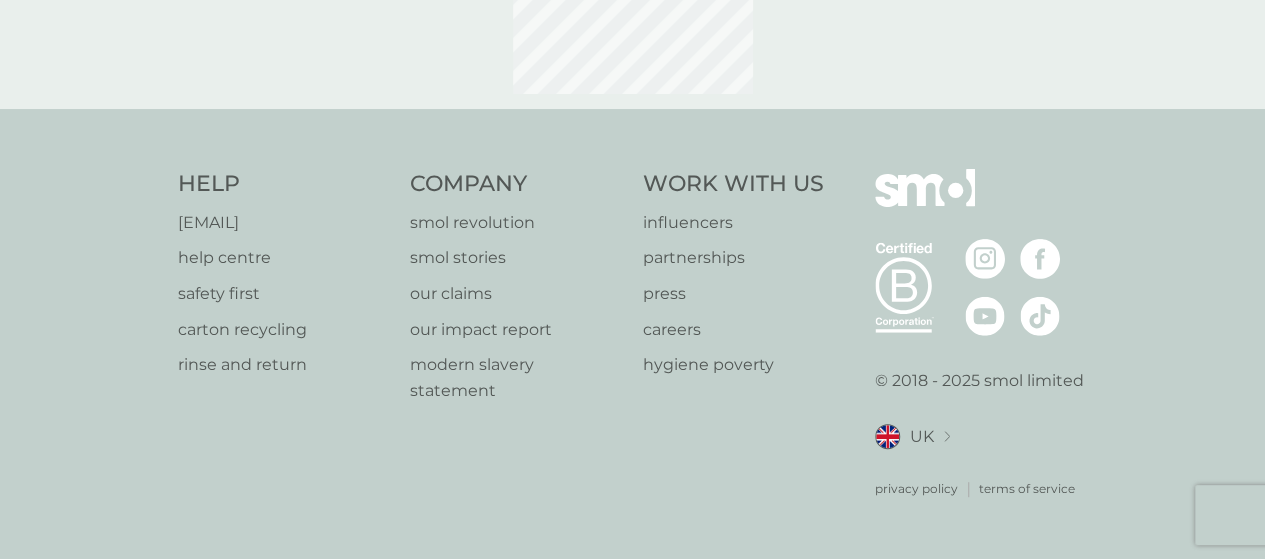 scroll, scrollTop: 0, scrollLeft: 0, axis: both 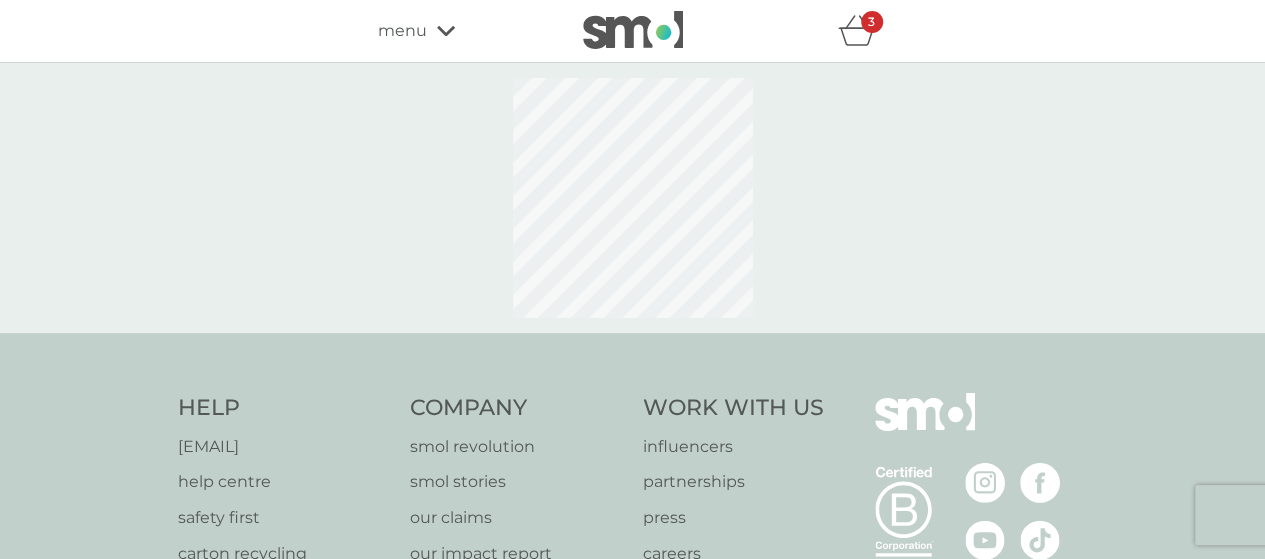 select on "[NUMBER]" 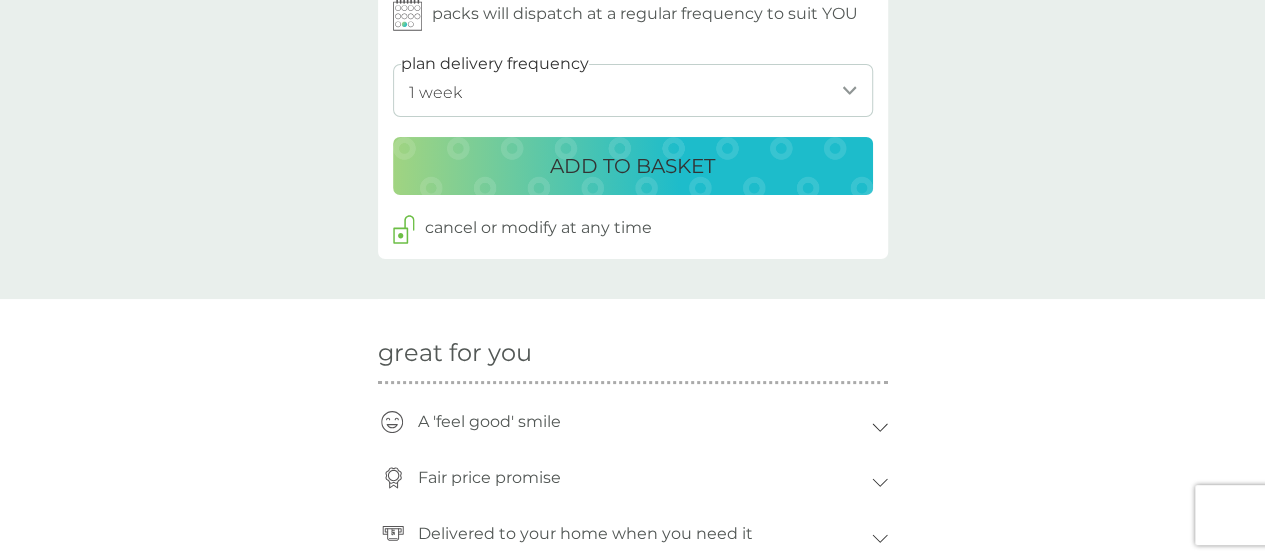 scroll, scrollTop: 1100, scrollLeft: 0, axis: vertical 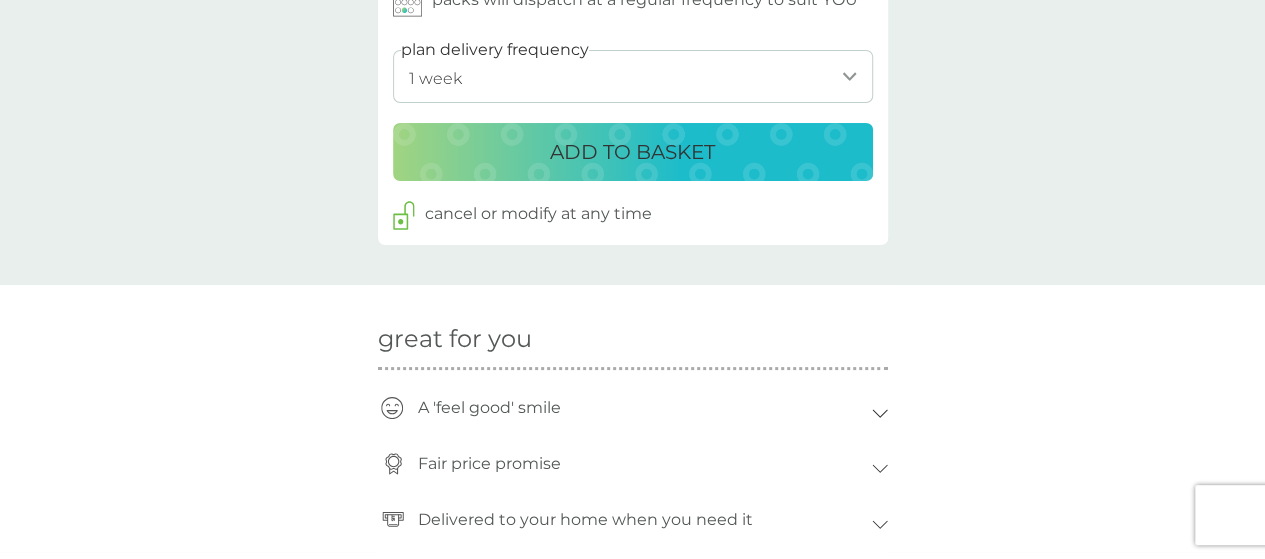 click on "ADD TO BASKET" at bounding box center [632, 152] 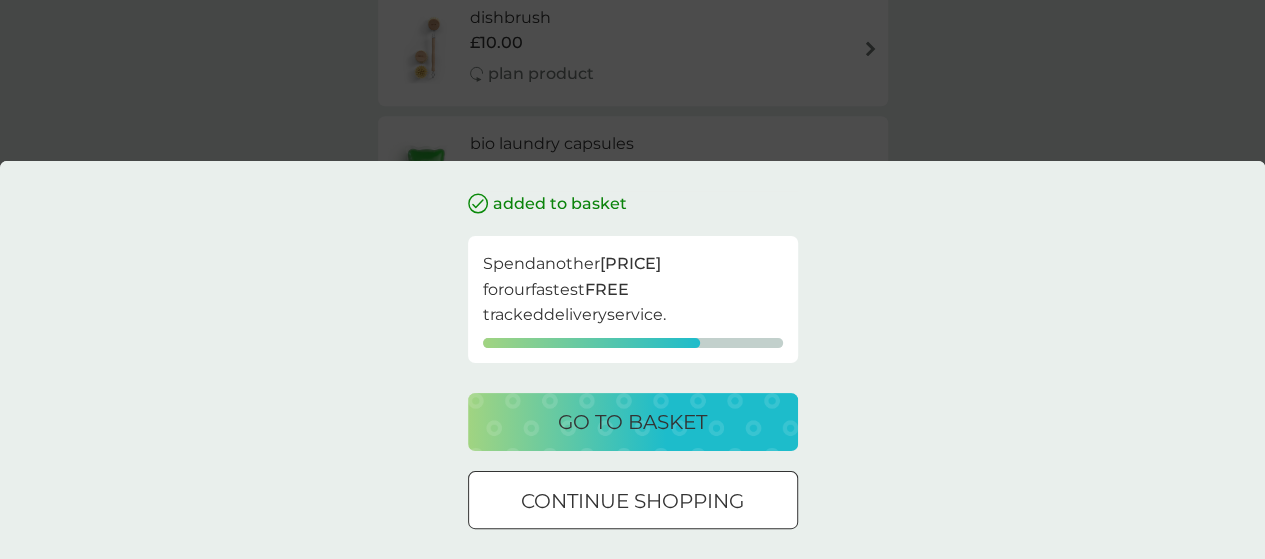 scroll, scrollTop: 0, scrollLeft: 0, axis: both 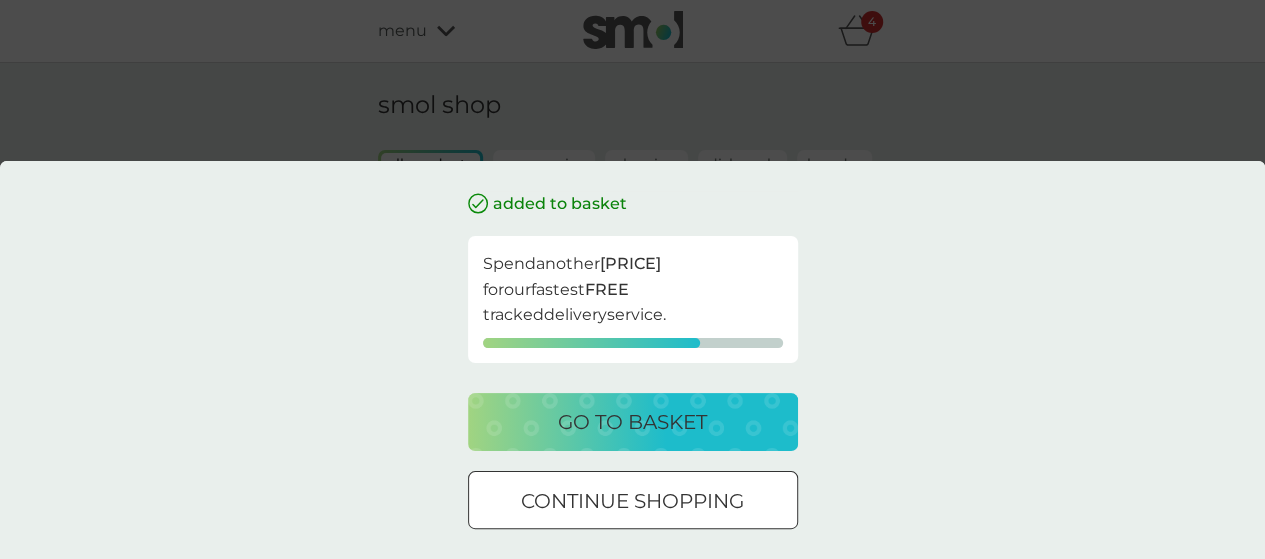 click at bounding box center [633, 501] 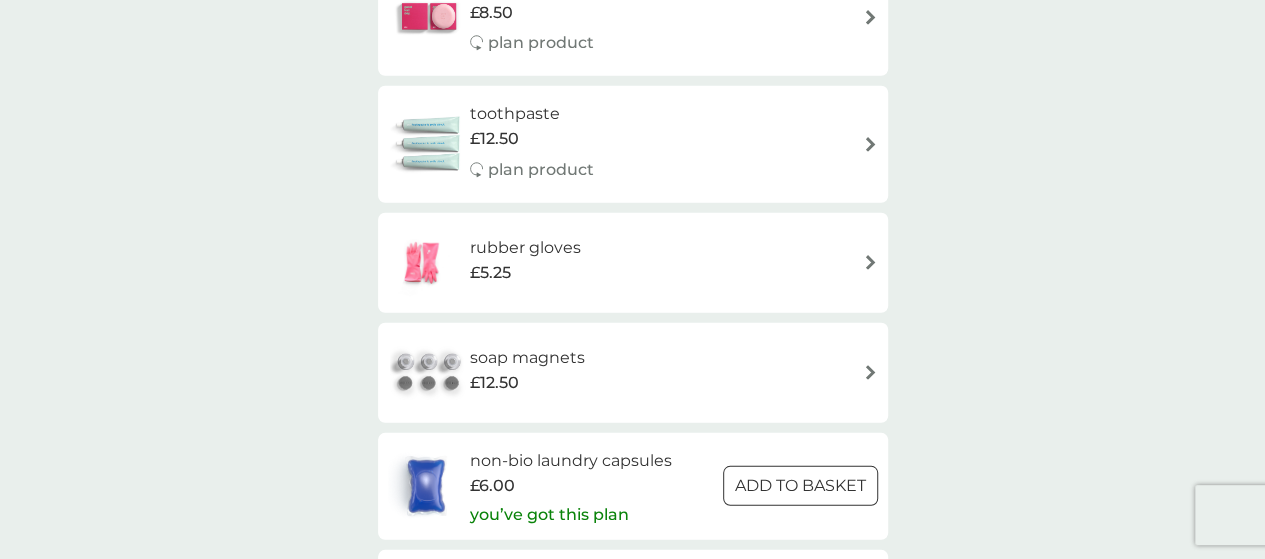 scroll, scrollTop: 2800, scrollLeft: 0, axis: vertical 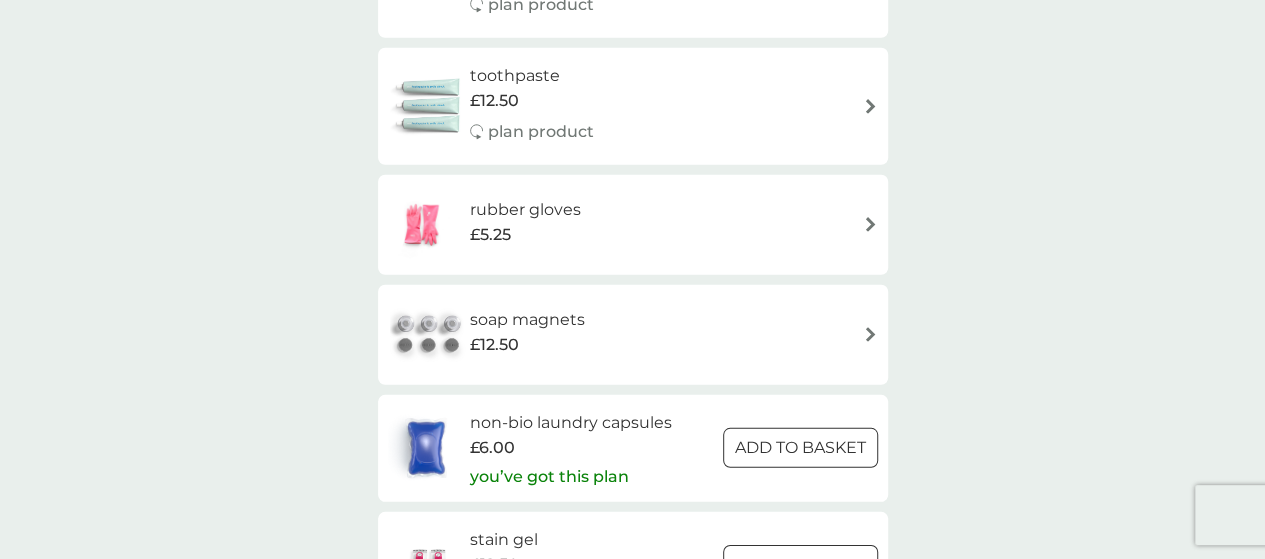 click on "£12.50" at bounding box center (494, 101) 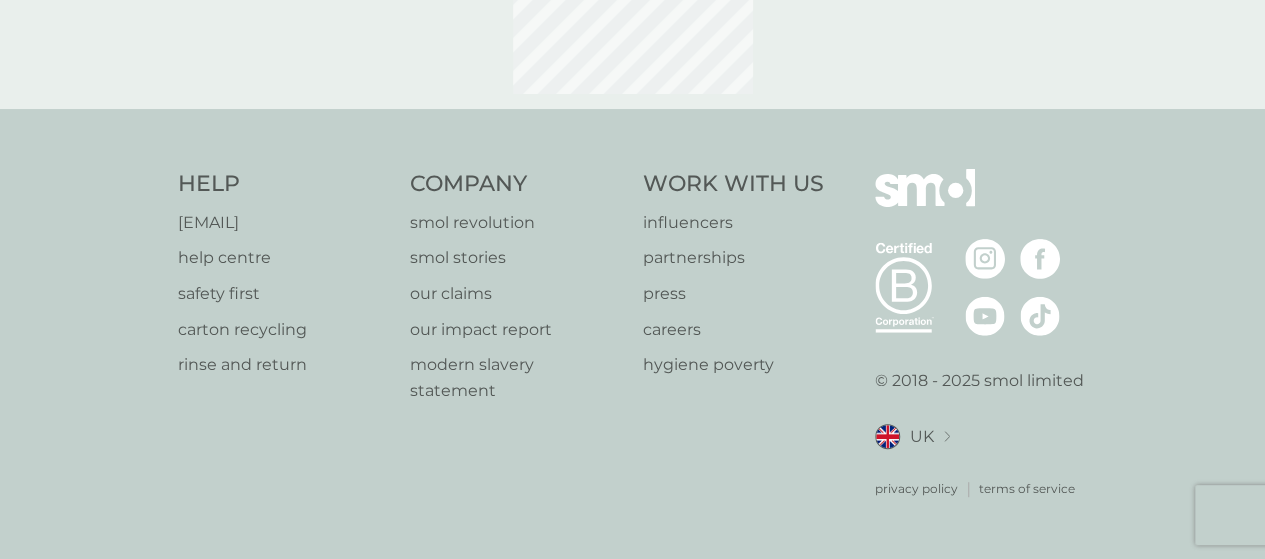 scroll, scrollTop: 0, scrollLeft: 0, axis: both 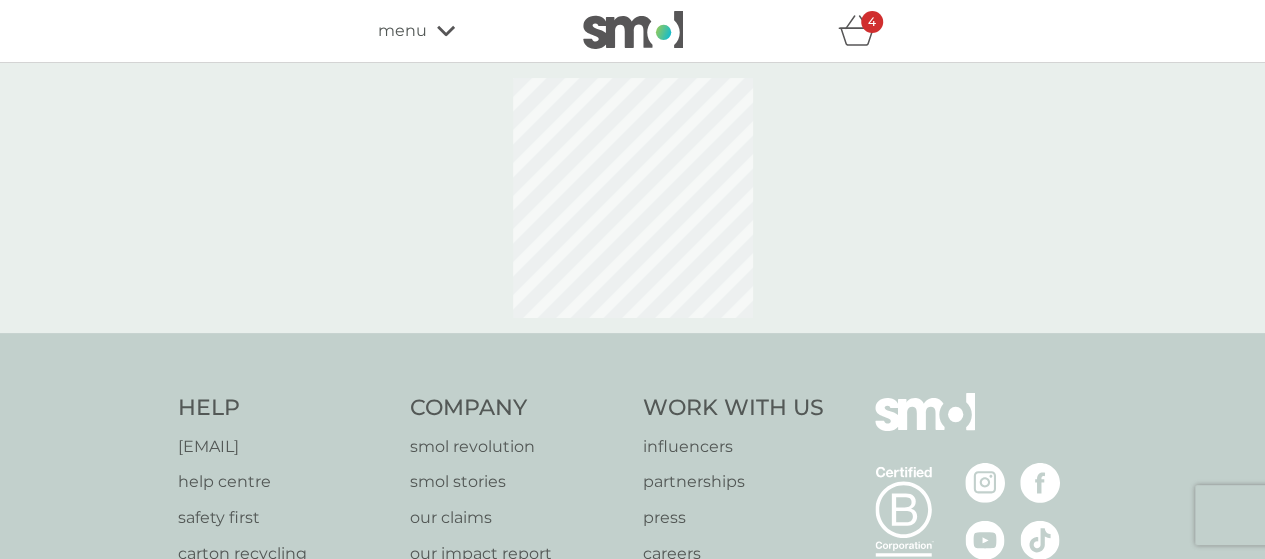 select on "91" 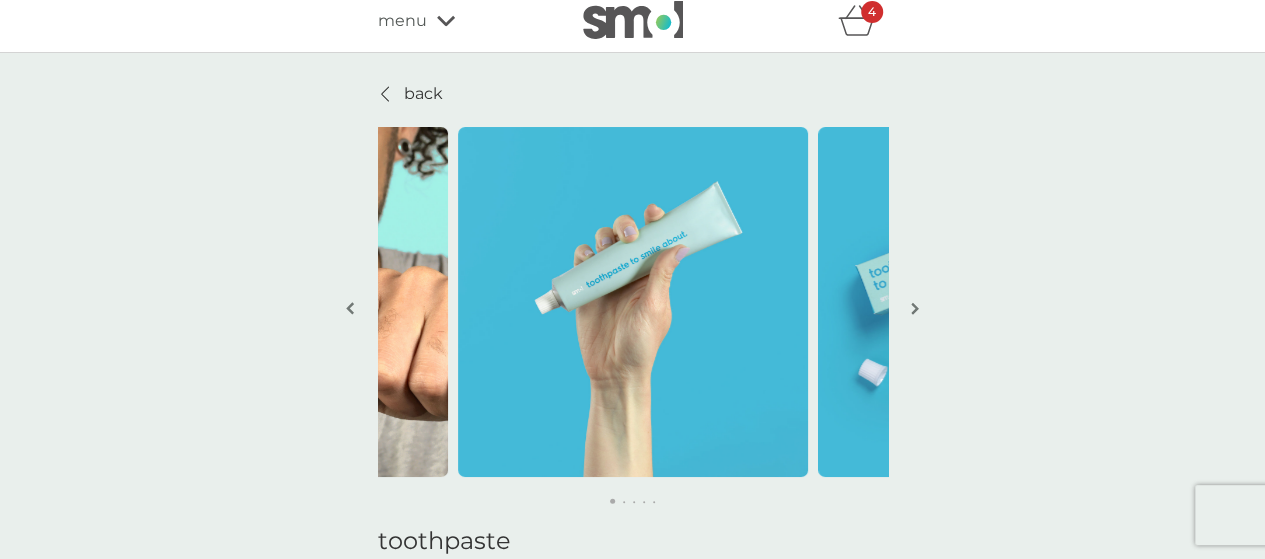 scroll, scrollTop: 0, scrollLeft: 0, axis: both 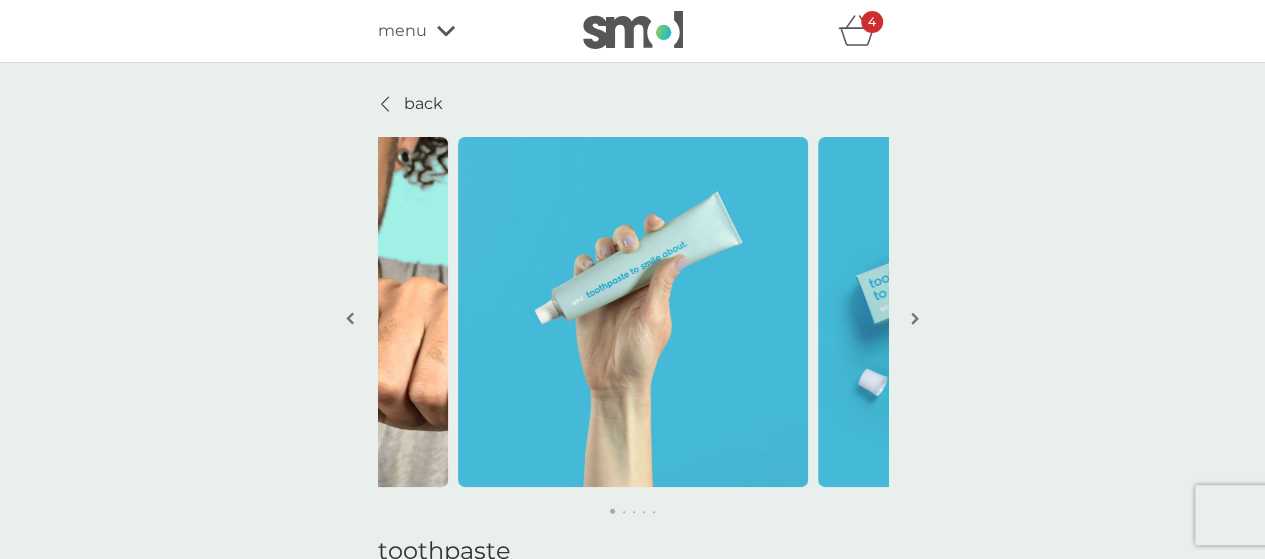 click on "back" at bounding box center [423, 104] 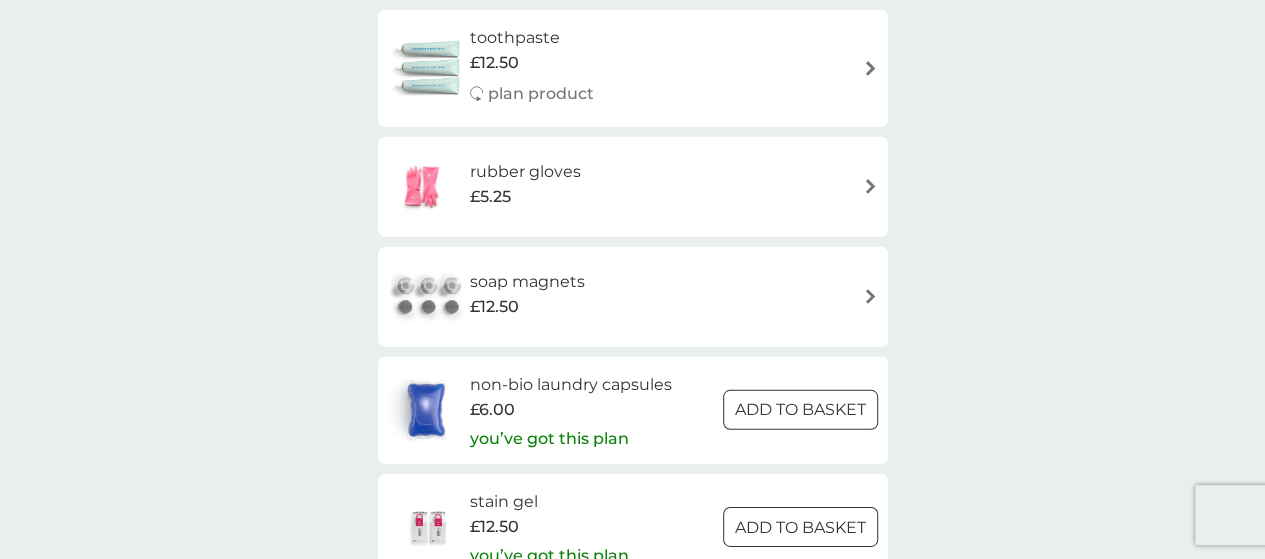 scroll, scrollTop: 2800, scrollLeft: 0, axis: vertical 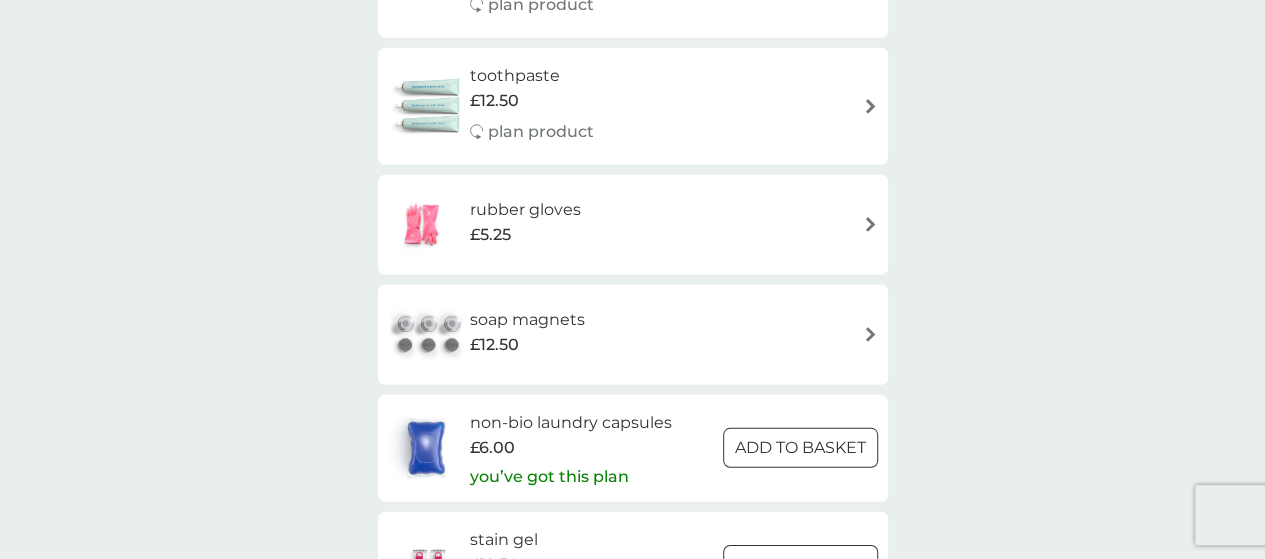 click on "rubber gloves" at bounding box center [524, 210] 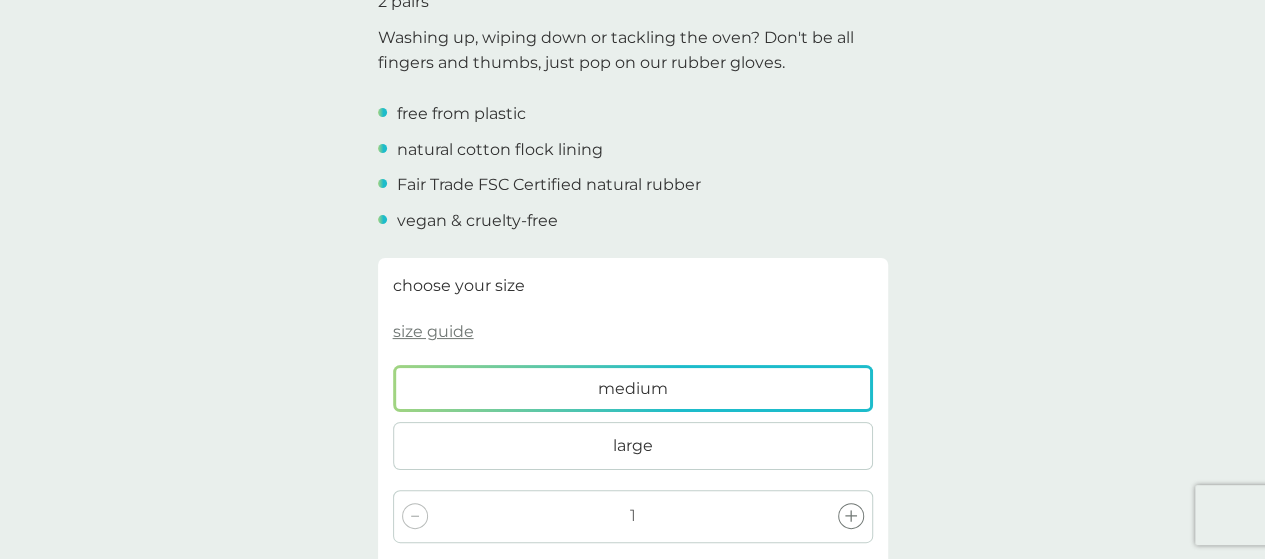 scroll, scrollTop: 700, scrollLeft: 0, axis: vertical 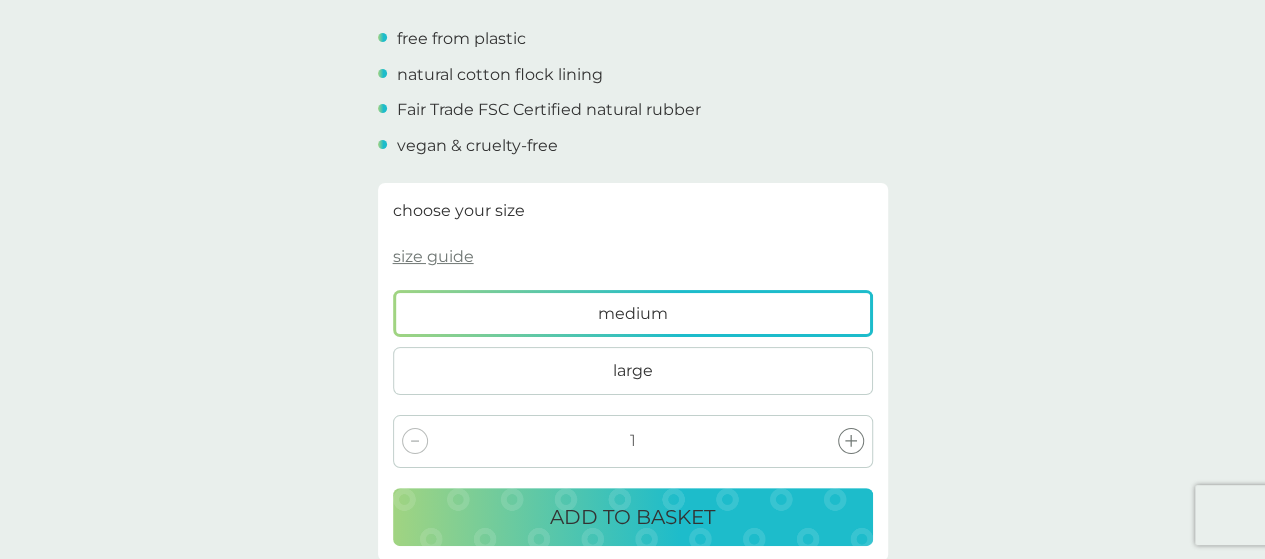 click on "size guide" at bounding box center [433, 257] 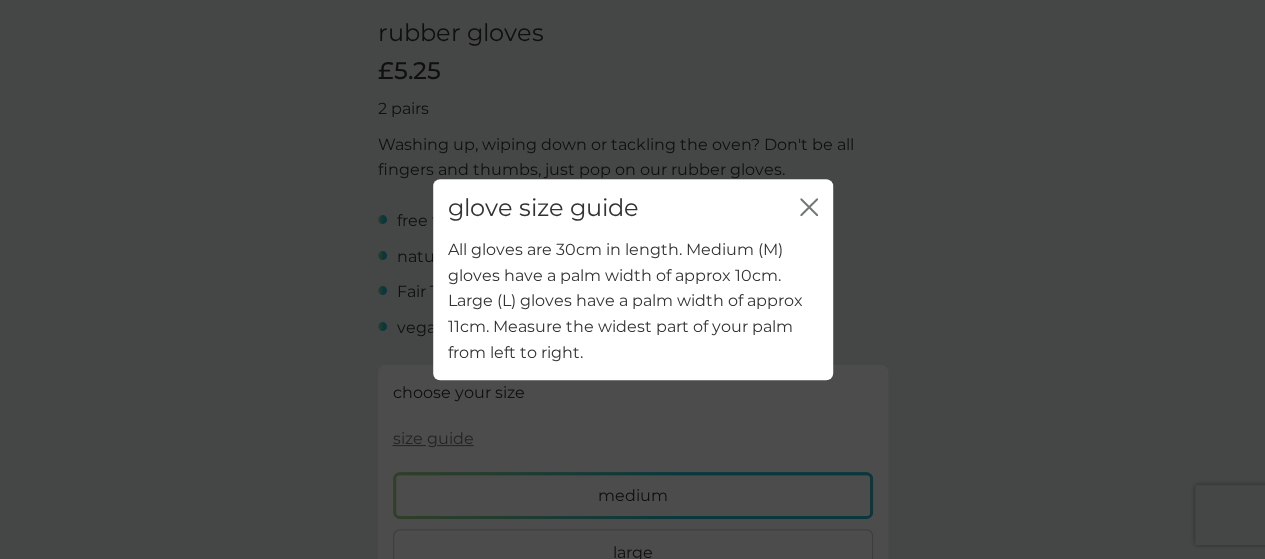 scroll, scrollTop: 500, scrollLeft: 0, axis: vertical 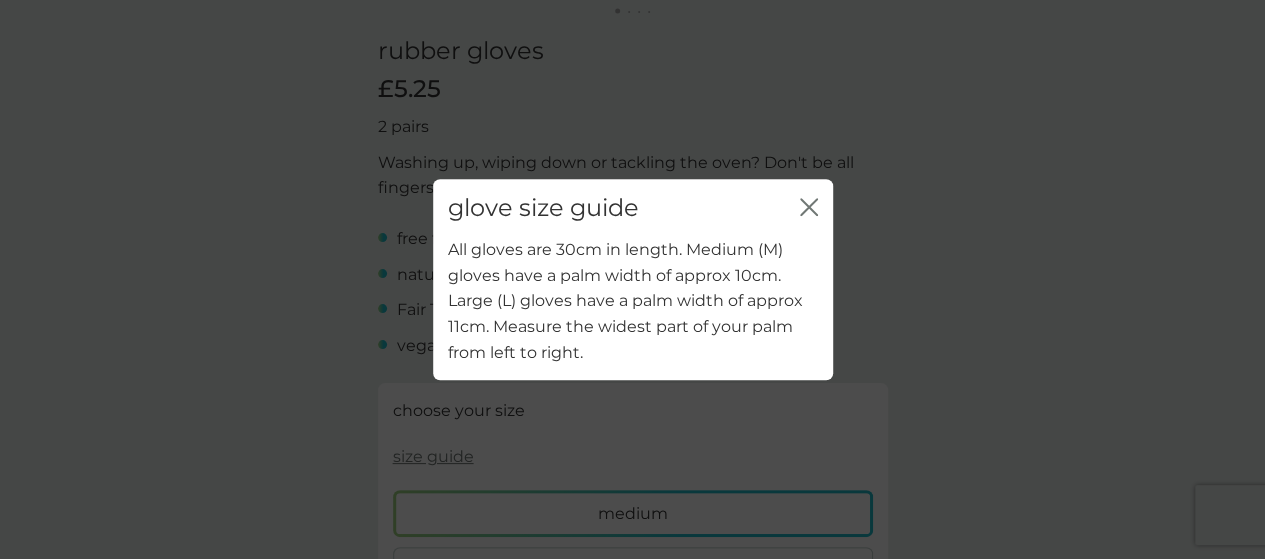 click on "close" 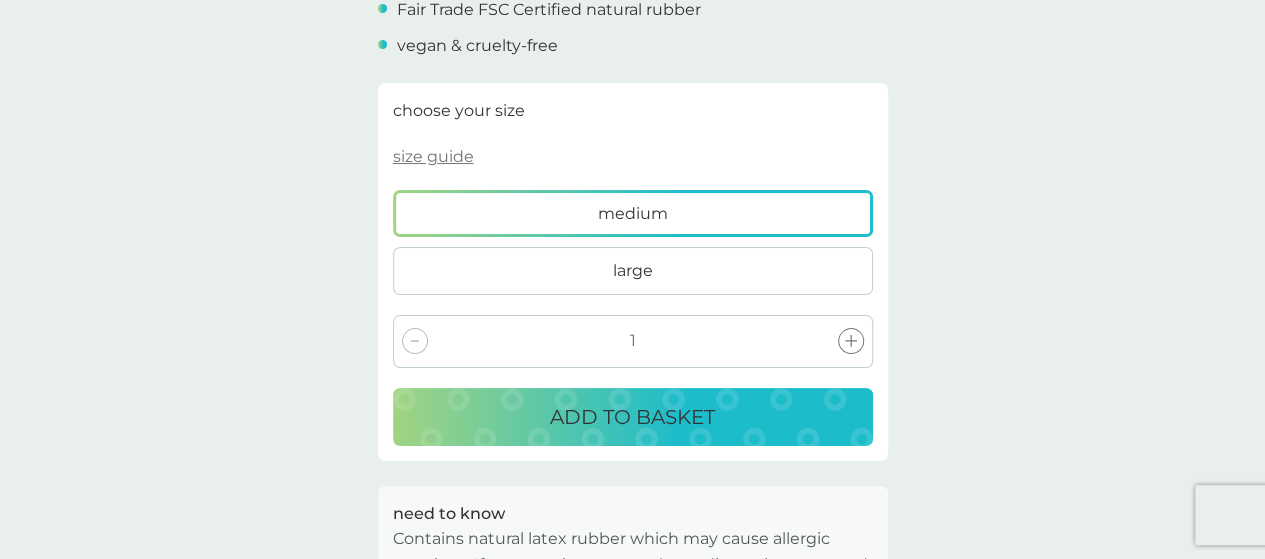 scroll, scrollTop: 900, scrollLeft: 0, axis: vertical 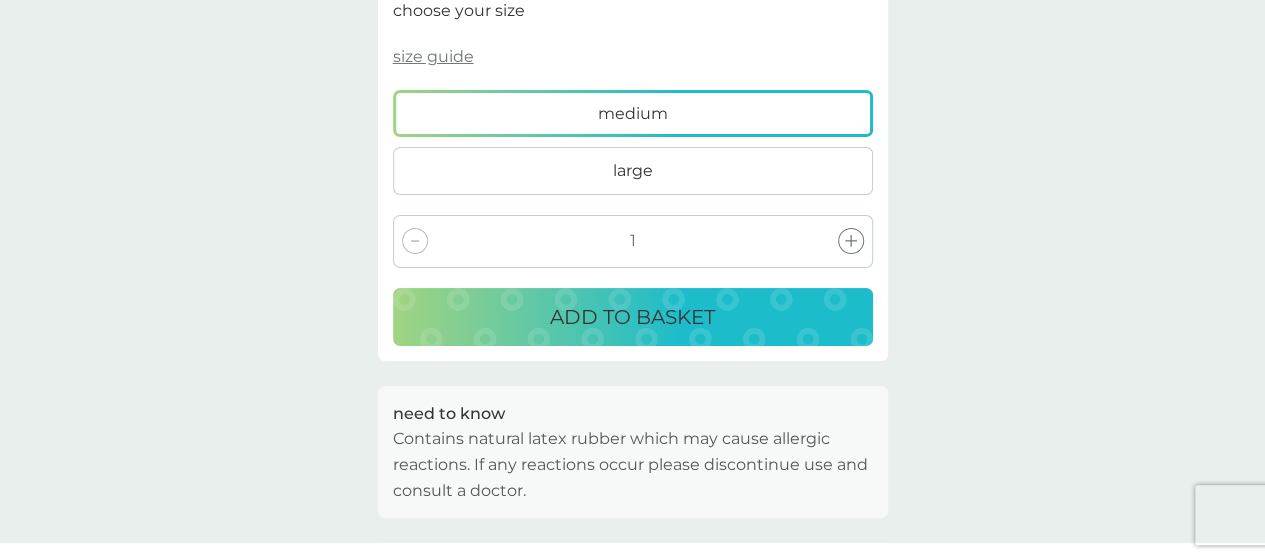 click on "medium" at bounding box center (633, 114) 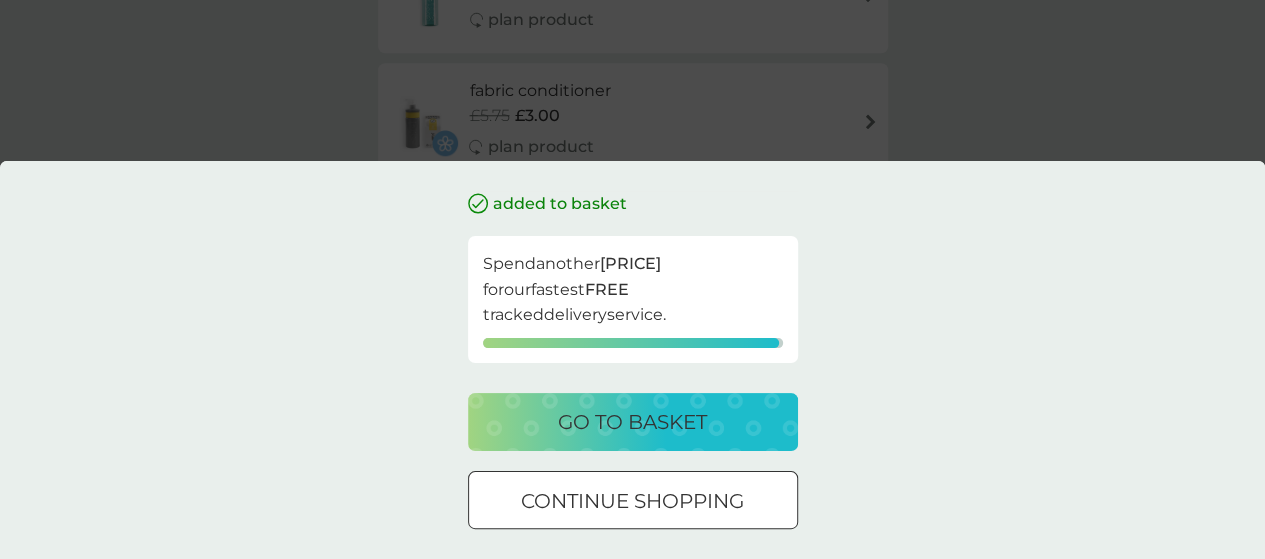 scroll, scrollTop: 0, scrollLeft: 0, axis: both 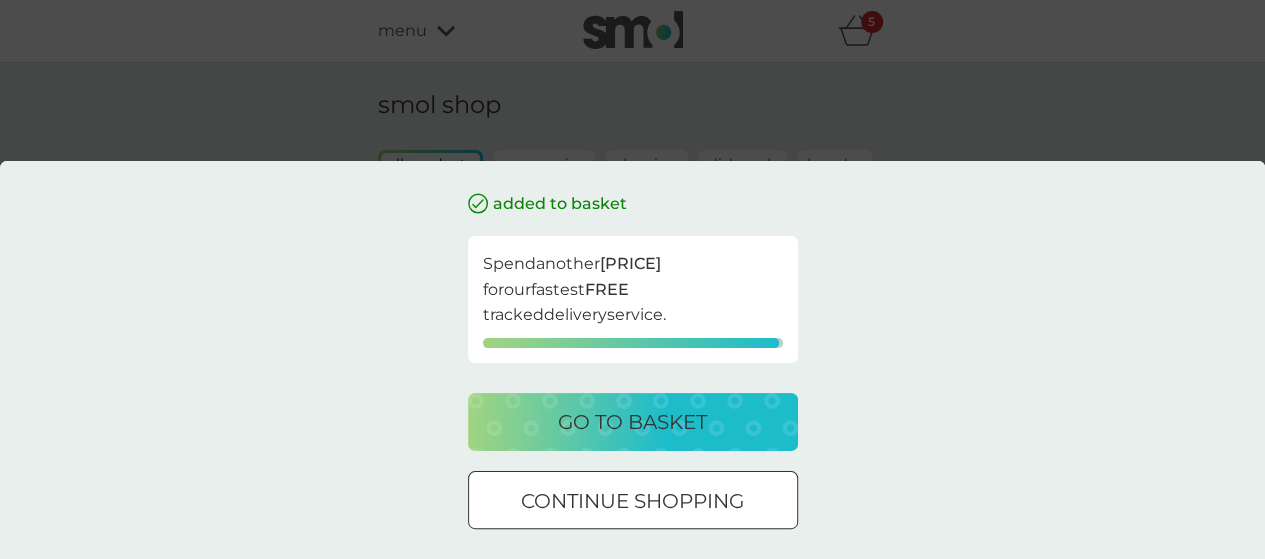 click at bounding box center (657, 500) 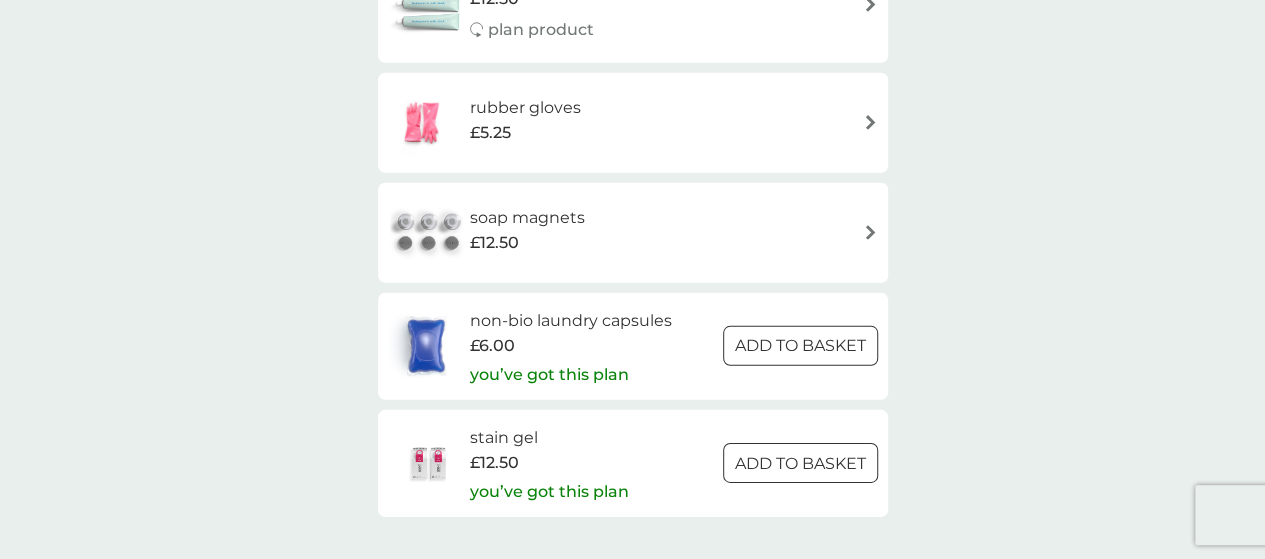 scroll, scrollTop: 2900, scrollLeft: 0, axis: vertical 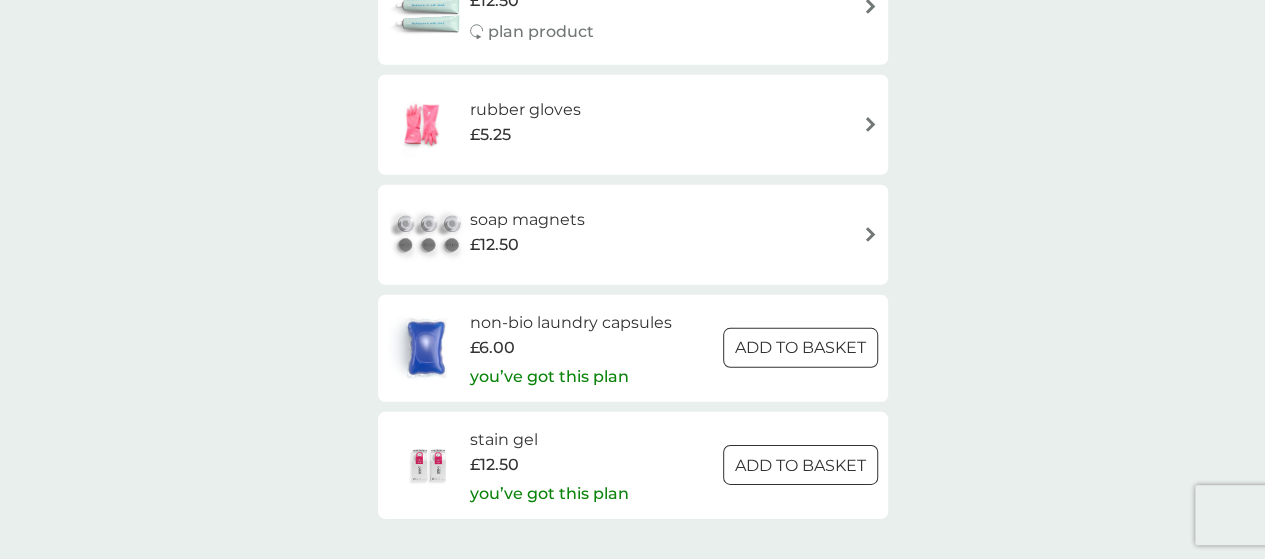 click at bounding box center (429, 235) 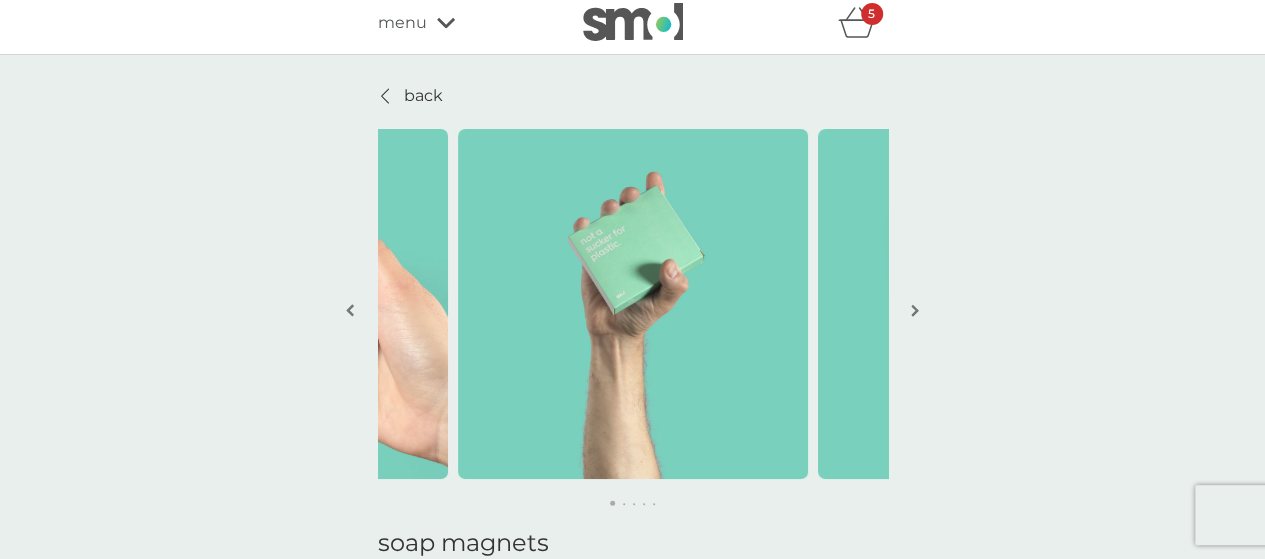 scroll, scrollTop: 0, scrollLeft: 0, axis: both 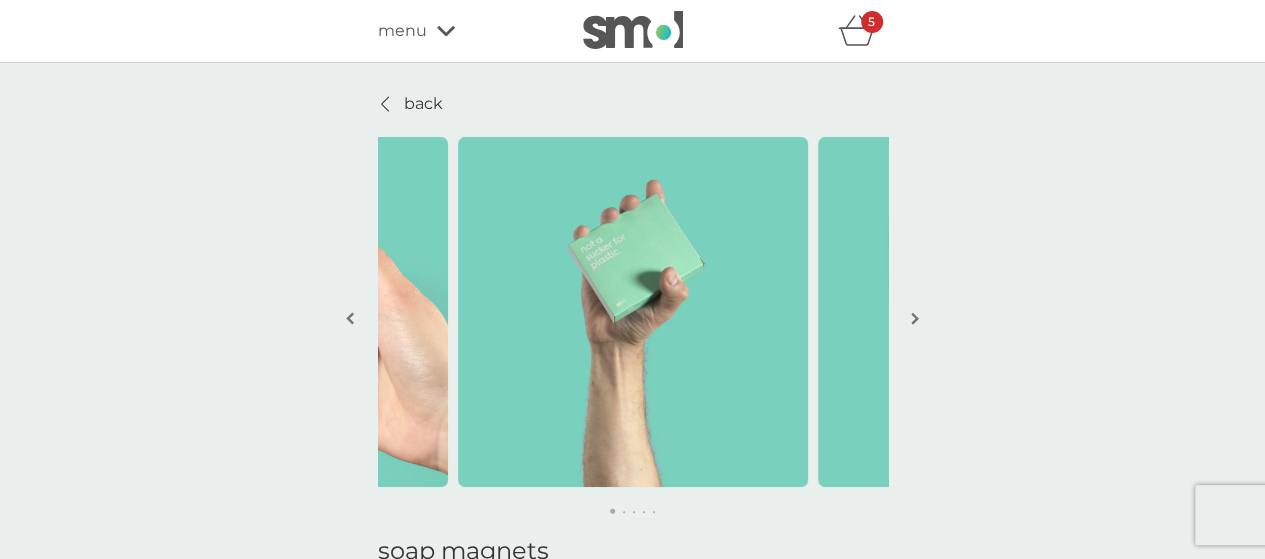 click on "5" at bounding box center [872, 22] 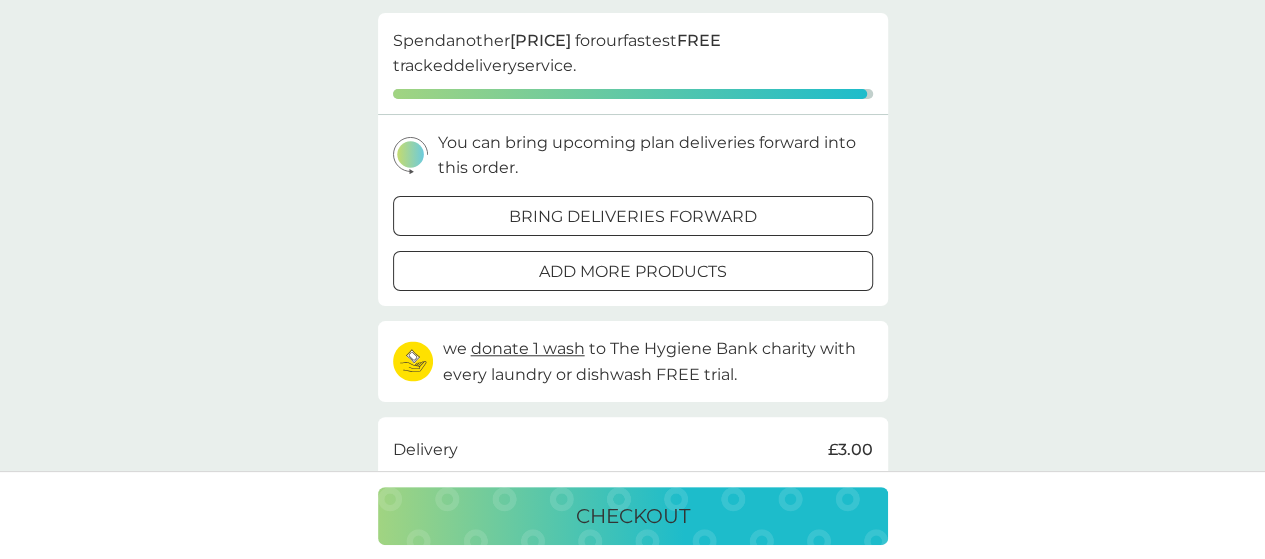 scroll, scrollTop: 700, scrollLeft: 0, axis: vertical 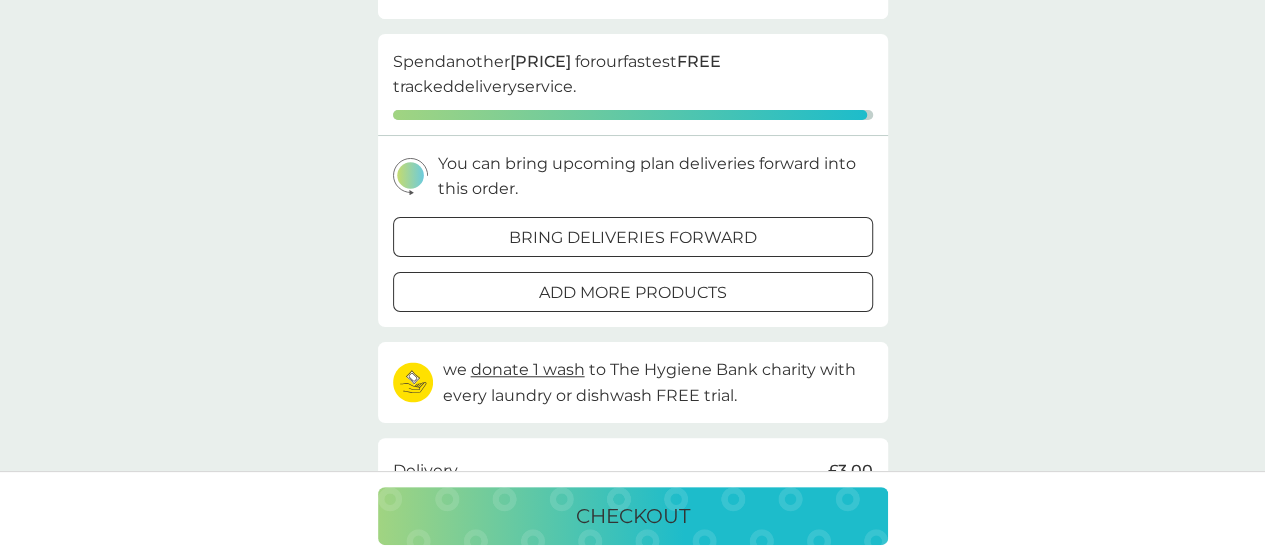 click on "bring deliveries forward" at bounding box center (633, 238) 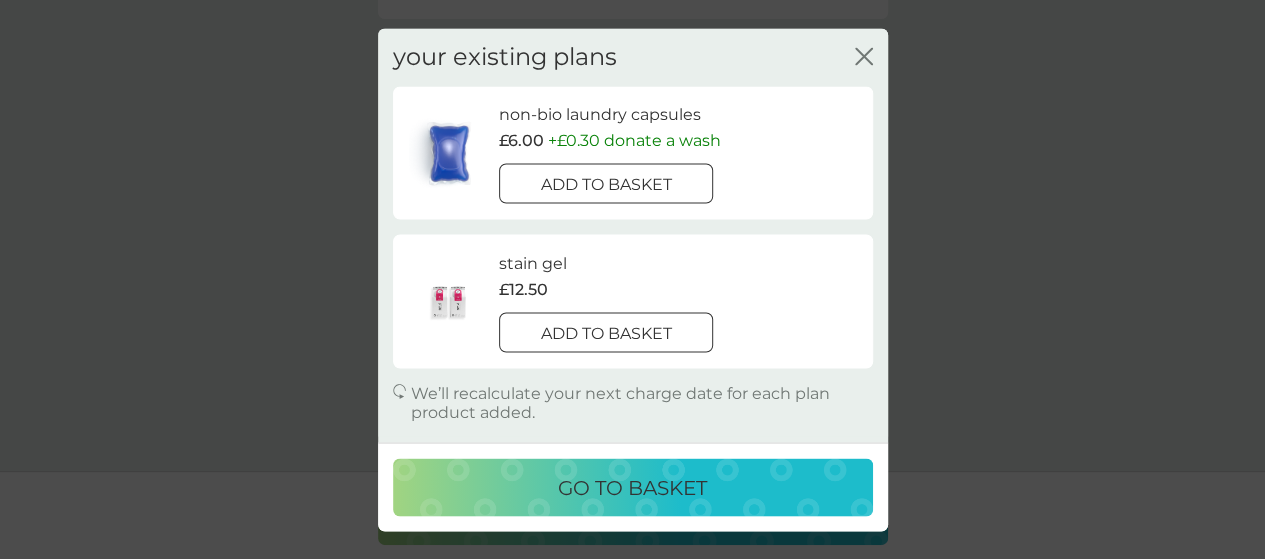 click on "add to basket" at bounding box center (606, 185) 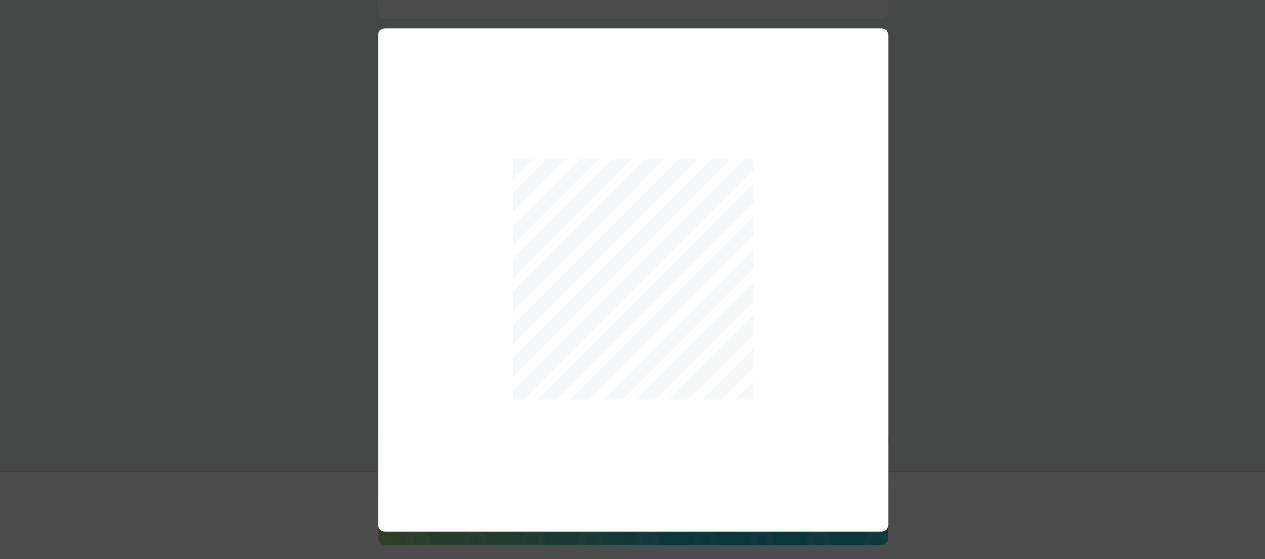 scroll, scrollTop: 1002, scrollLeft: 0, axis: vertical 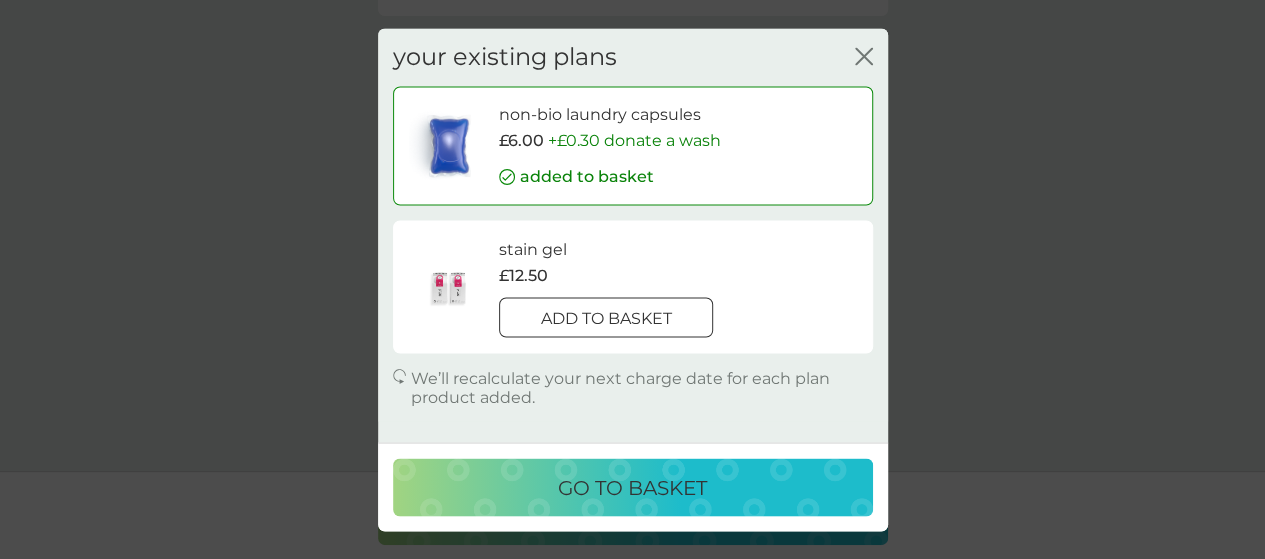click on "go to basket" at bounding box center [632, 487] 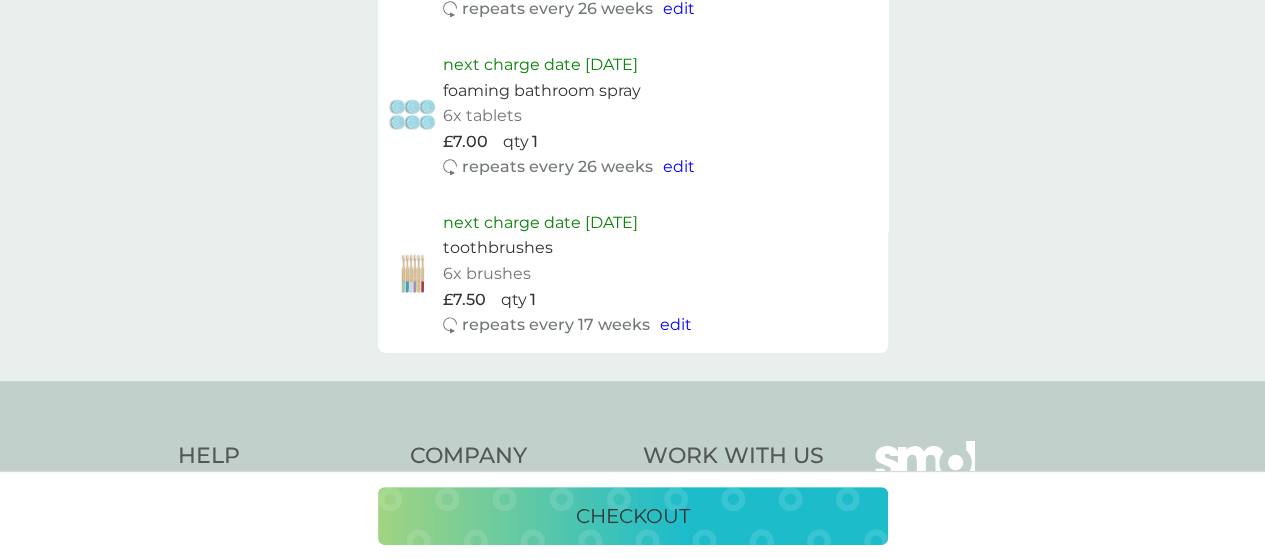 scroll, scrollTop: 2102, scrollLeft: 0, axis: vertical 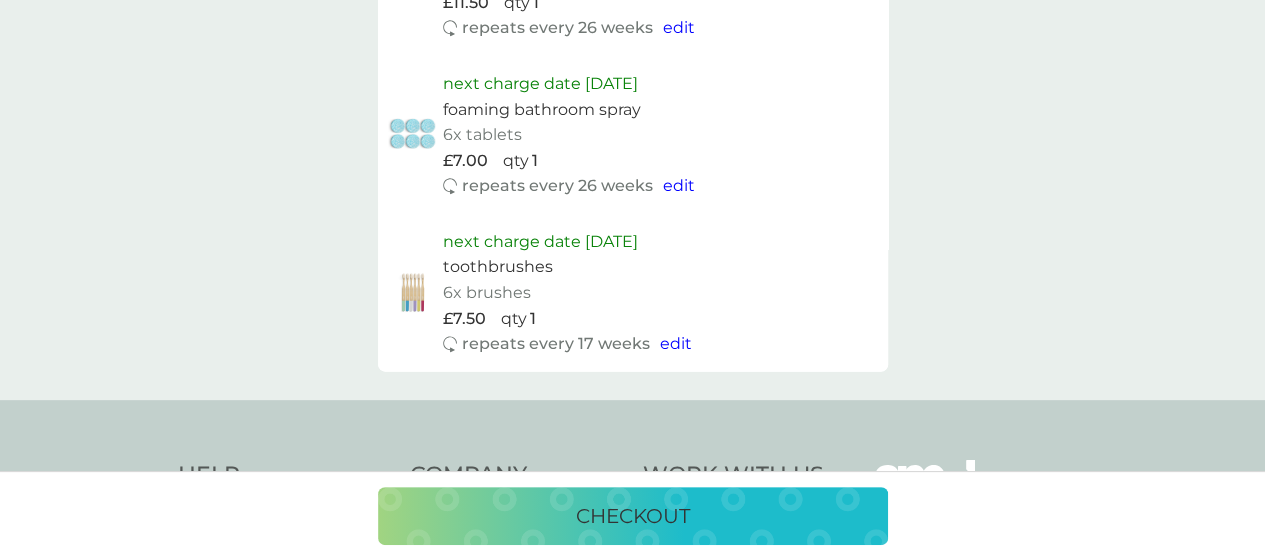 click on "checkout" at bounding box center [633, 516] 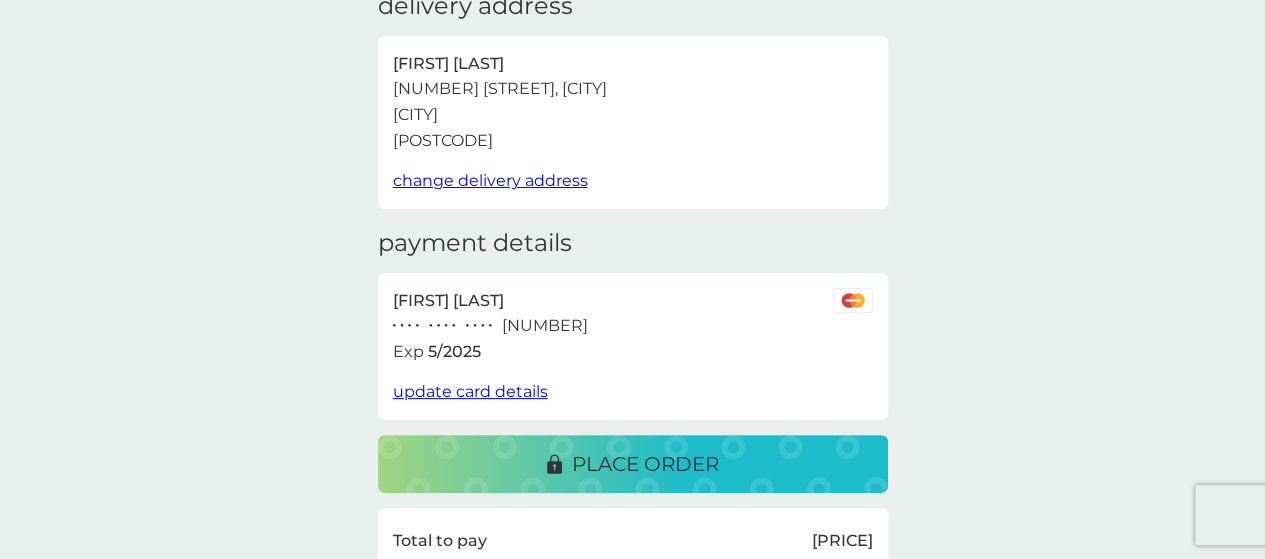 scroll, scrollTop: 100, scrollLeft: 0, axis: vertical 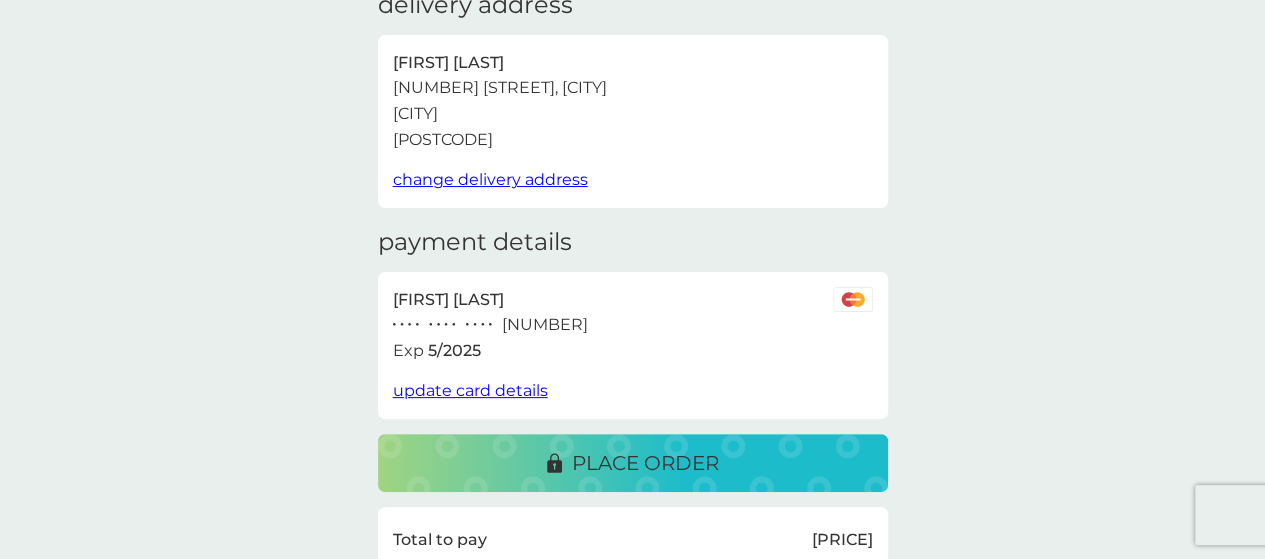 click on "update card details" at bounding box center [470, 390] 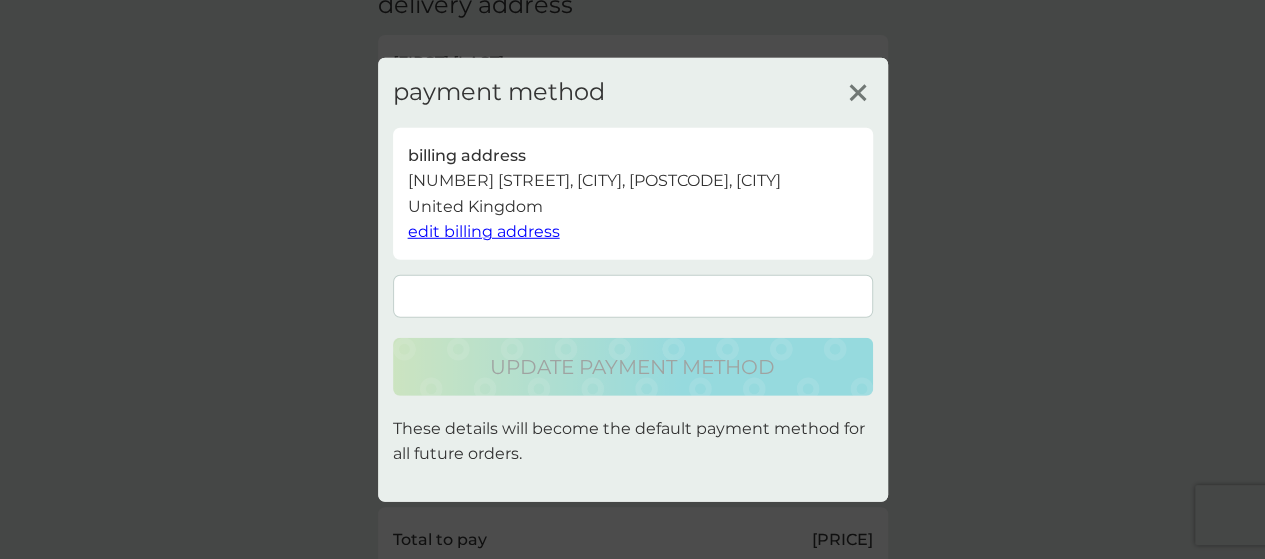 click on "These details will become the default payment method for all future orders." at bounding box center (633, 441) 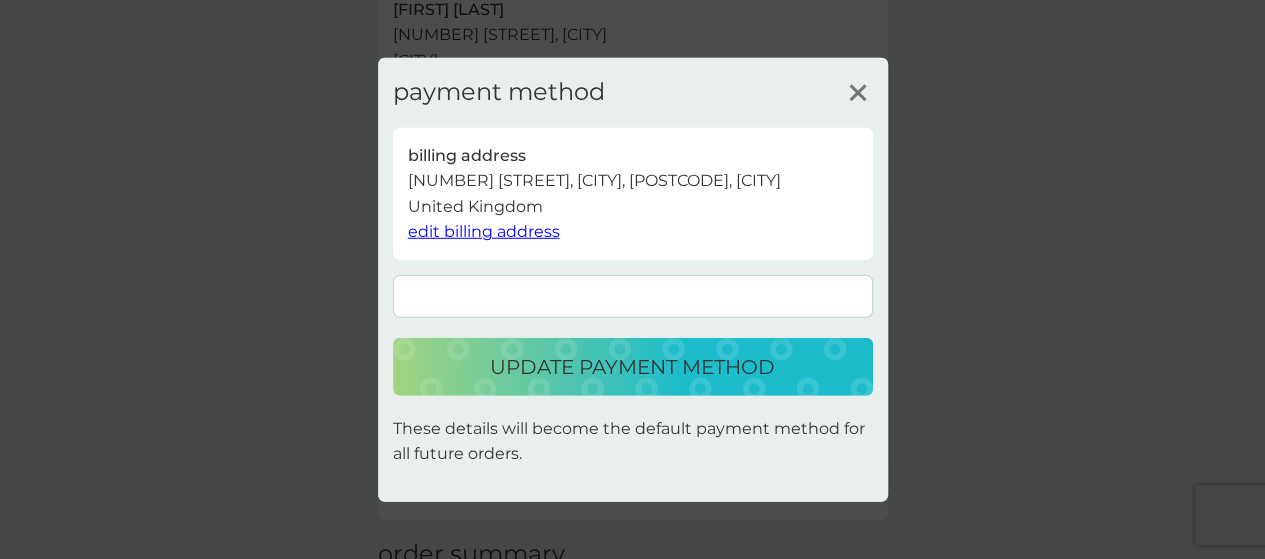 scroll, scrollTop: 200, scrollLeft: 0, axis: vertical 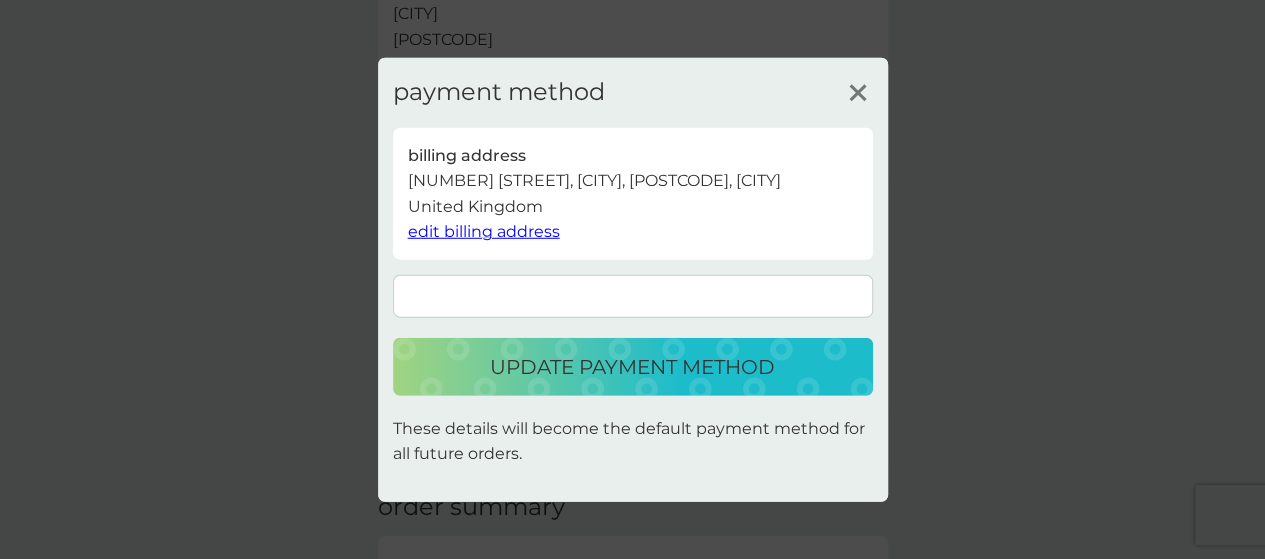 click on "update payment method" at bounding box center (632, 367) 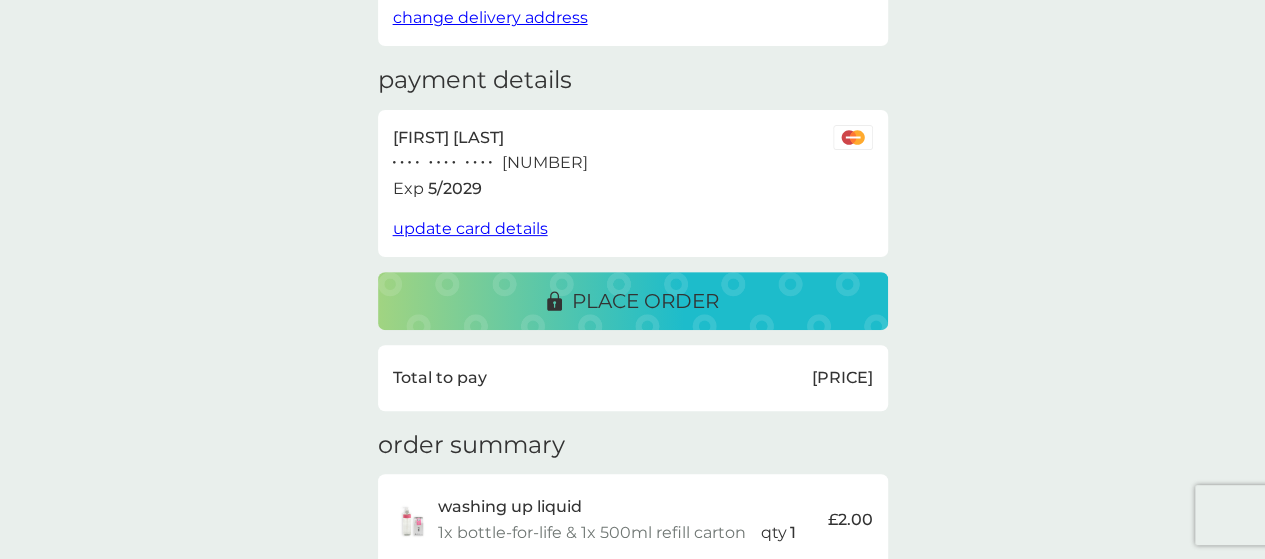 scroll, scrollTop: 300, scrollLeft: 0, axis: vertical 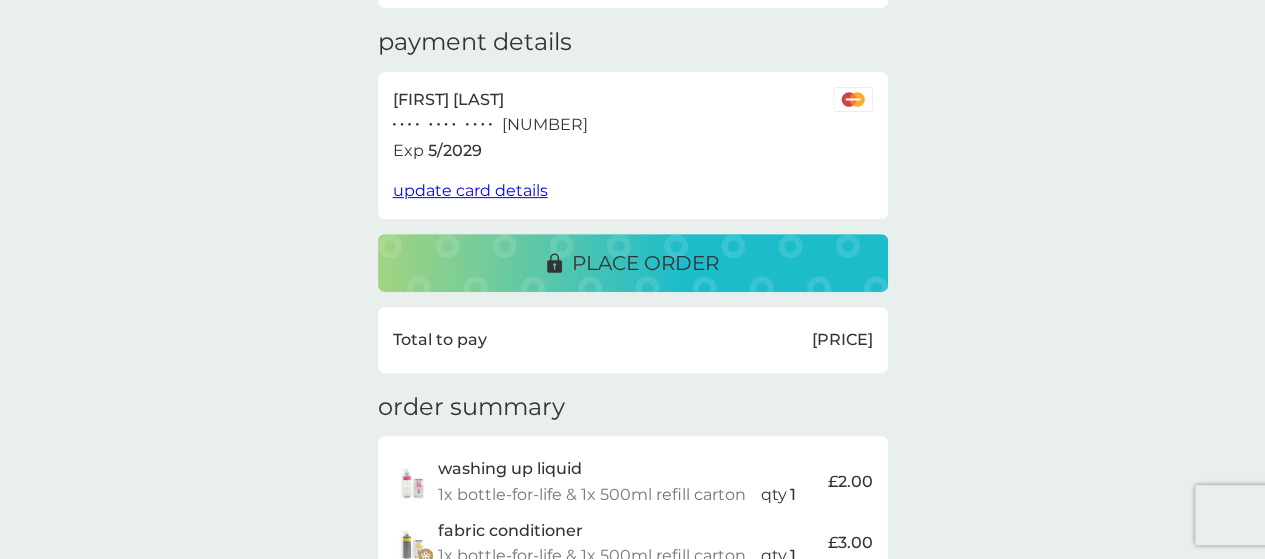 click 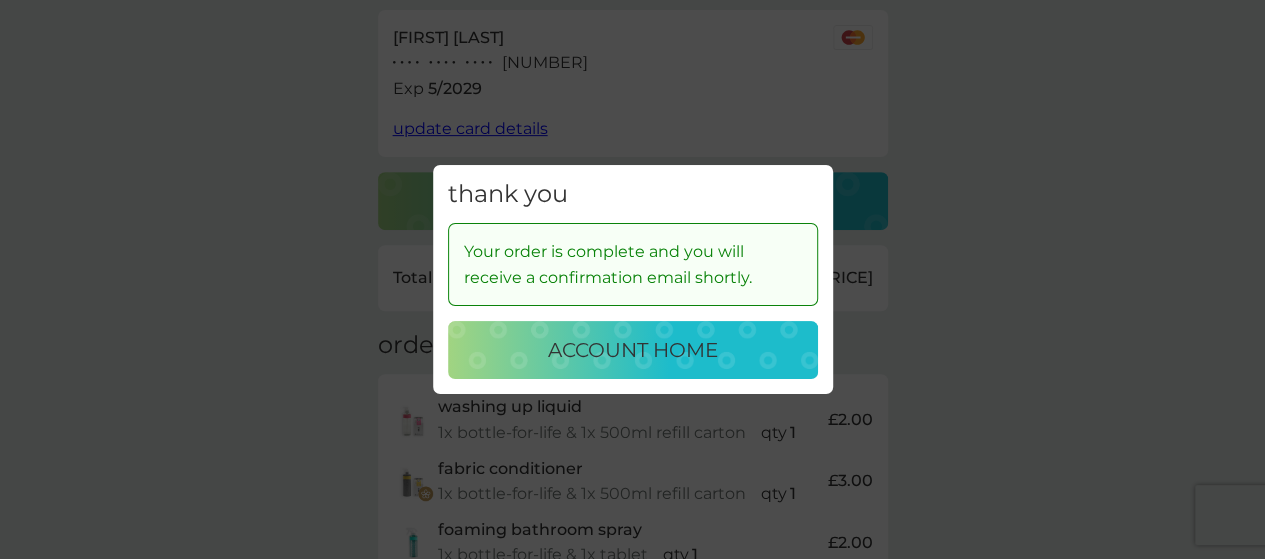 scroll, scrollTop: 400, scrollLeft: 0, axis: vertical 